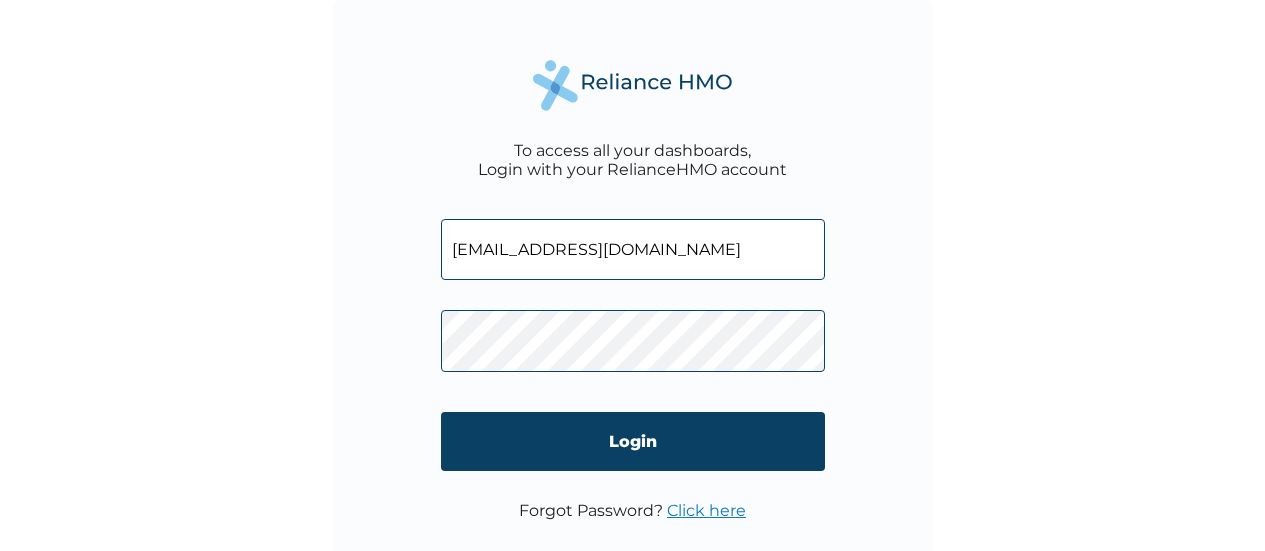 scroll, scrollTop: 0, scrollLeft: 0, axis: both 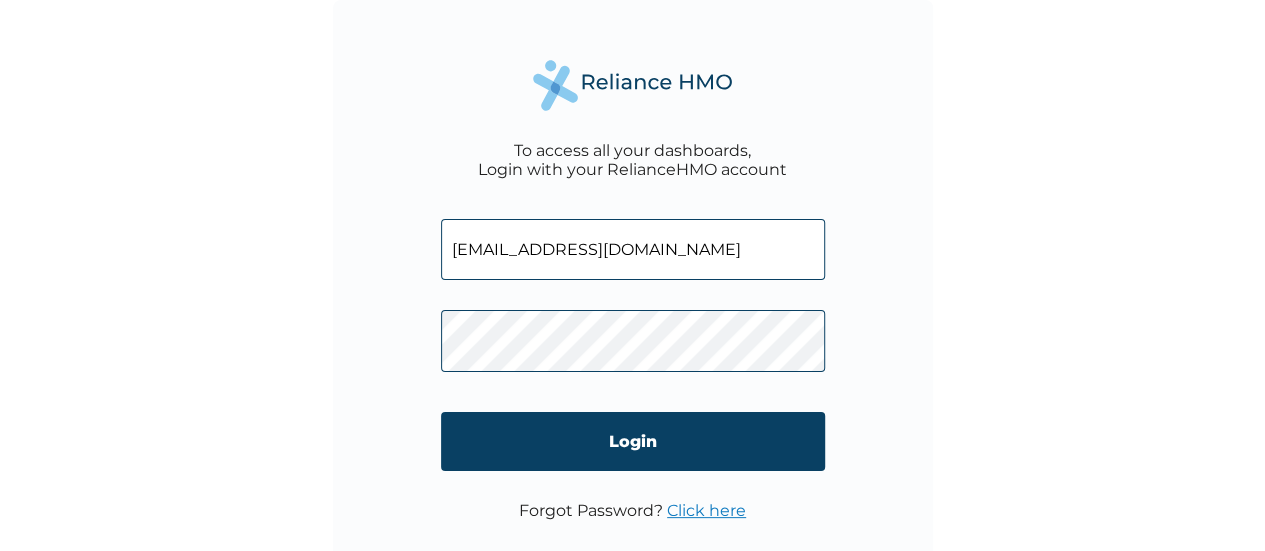 click on "Login" at bounding box center (633, 441) 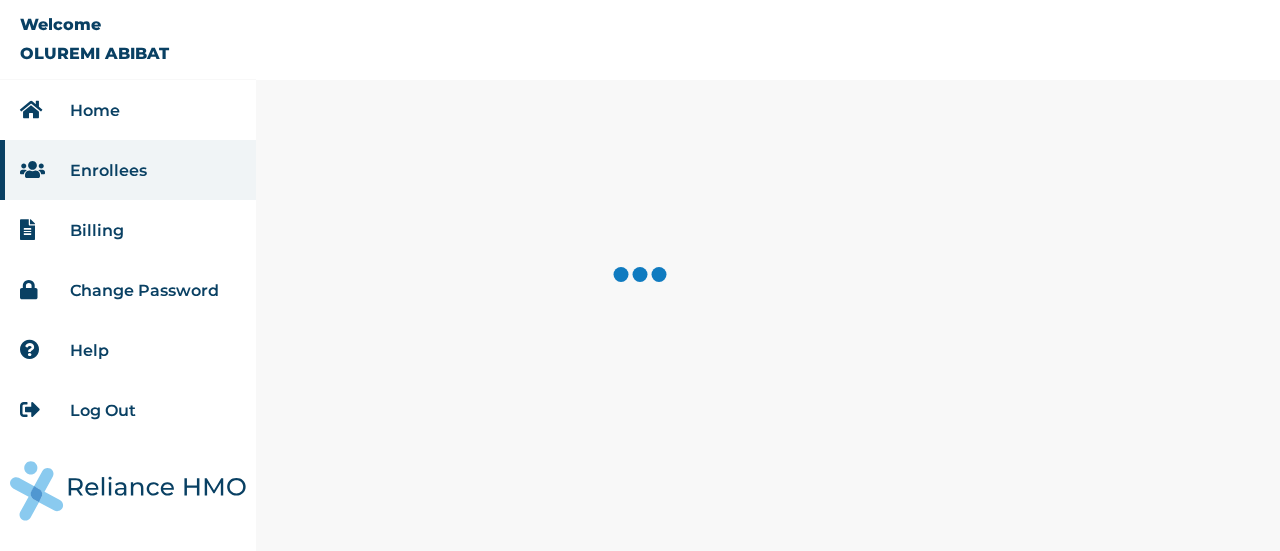 scroll, scrollTop: 0, scrollLeft: 0, axis: both 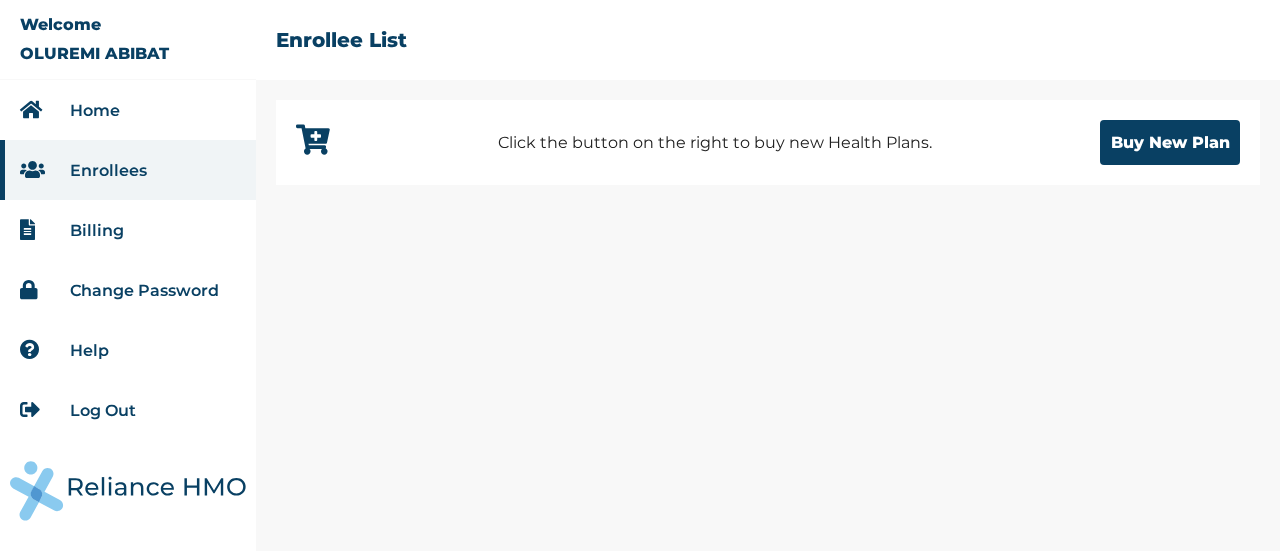 click on "Log Out" at bounding box center (103, 410) 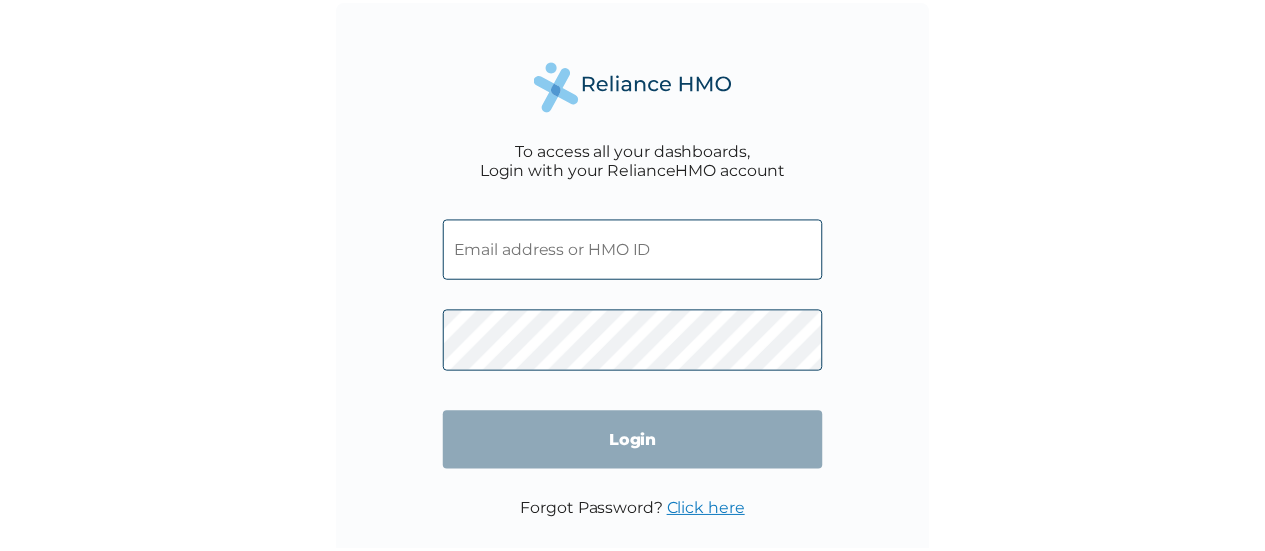 scroll, scrollTop: 0, scrollLeft: 0, axis: both 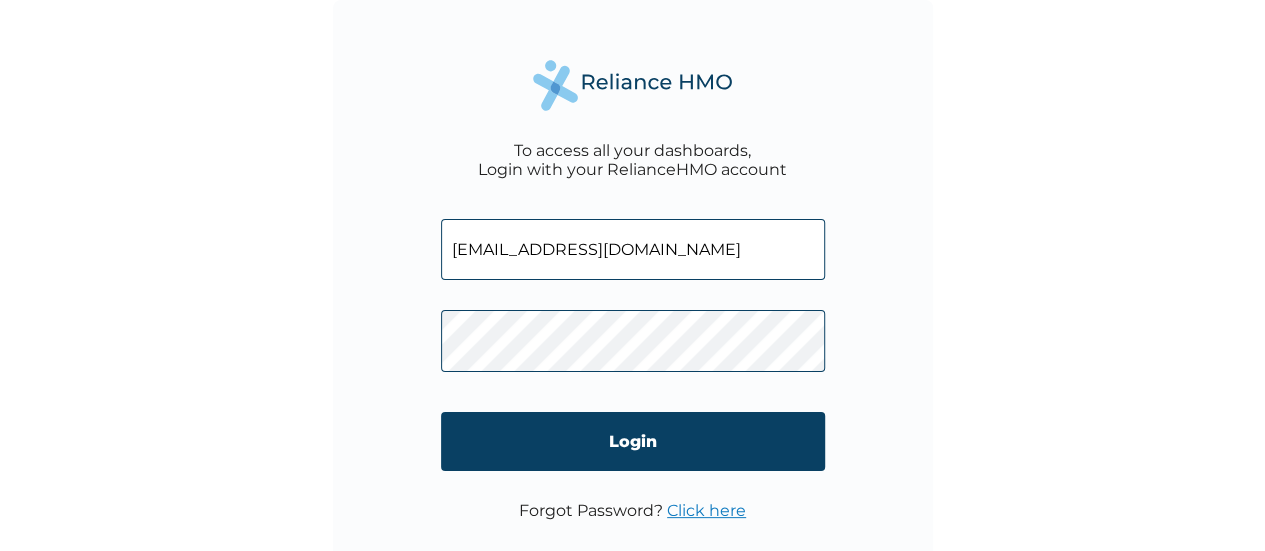 drag, startPoint x: 588, startPoint y: 253, endPoint x: 428, endPoint y: 249, distance: 160.04999 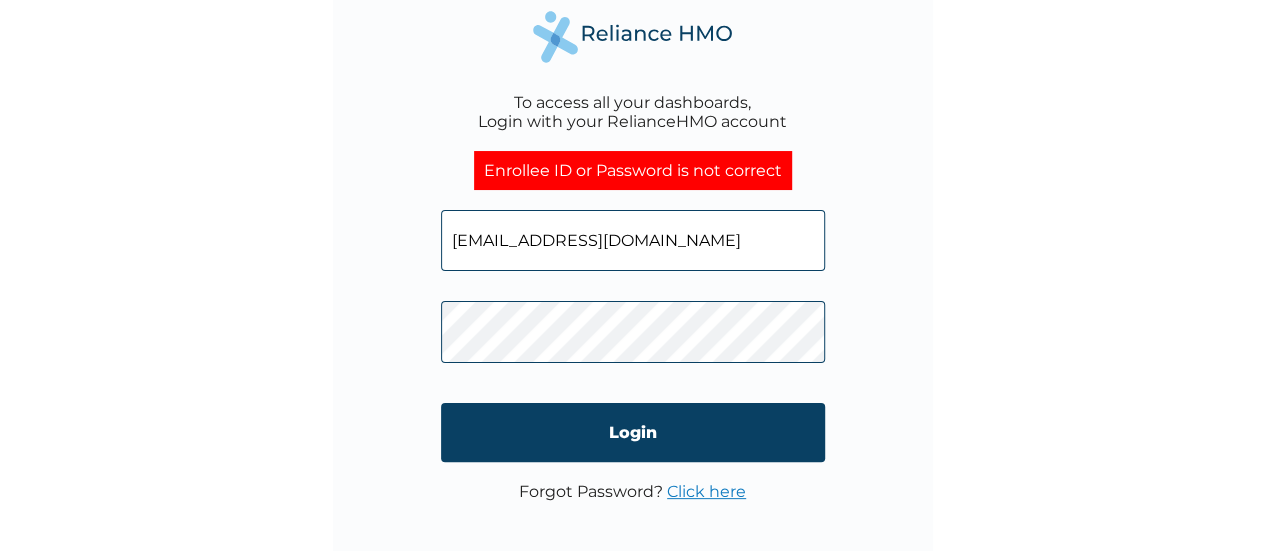 scroll, scrollTop: 0, scrollLeft: 0, axis: both 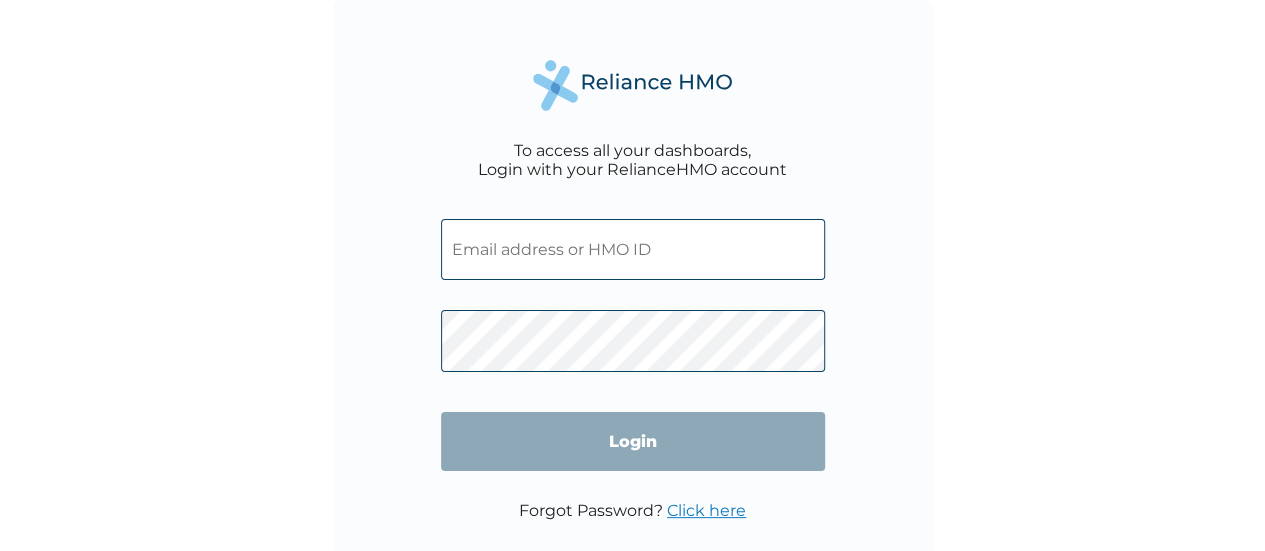 type on "d4sola@gmail.com" 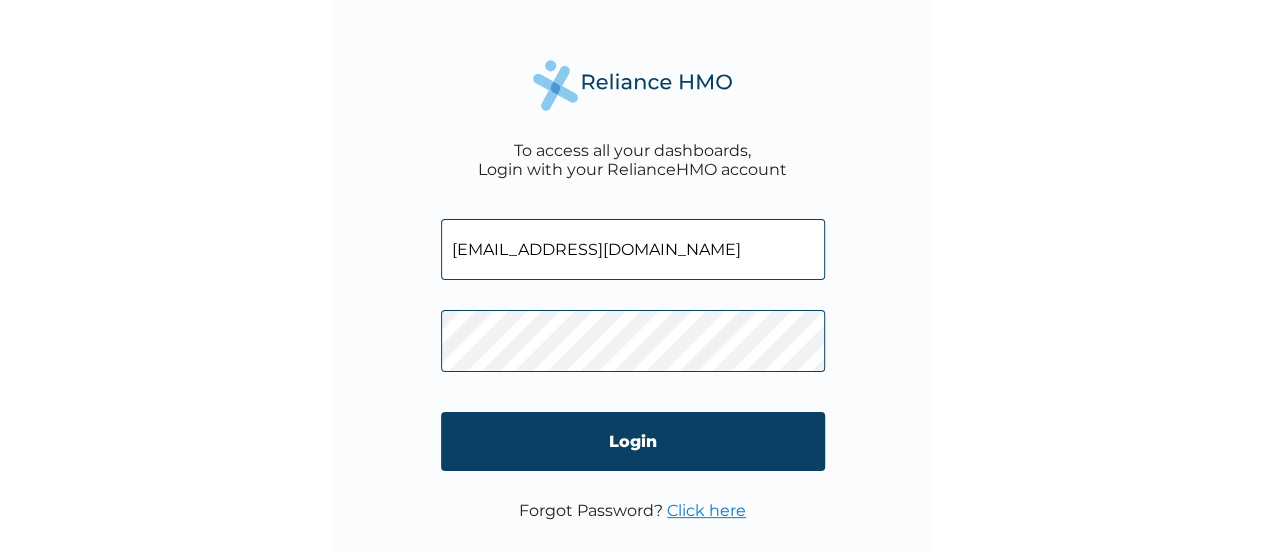 click on "Click here" at bounding box center [706, 510] 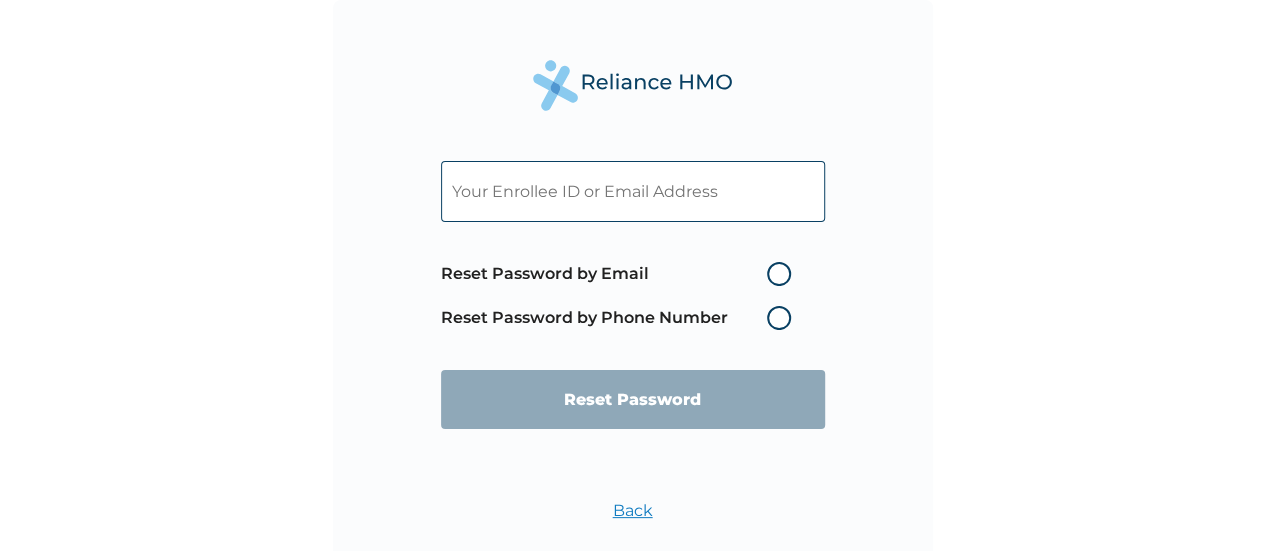 click at bounding box center [633, 191] 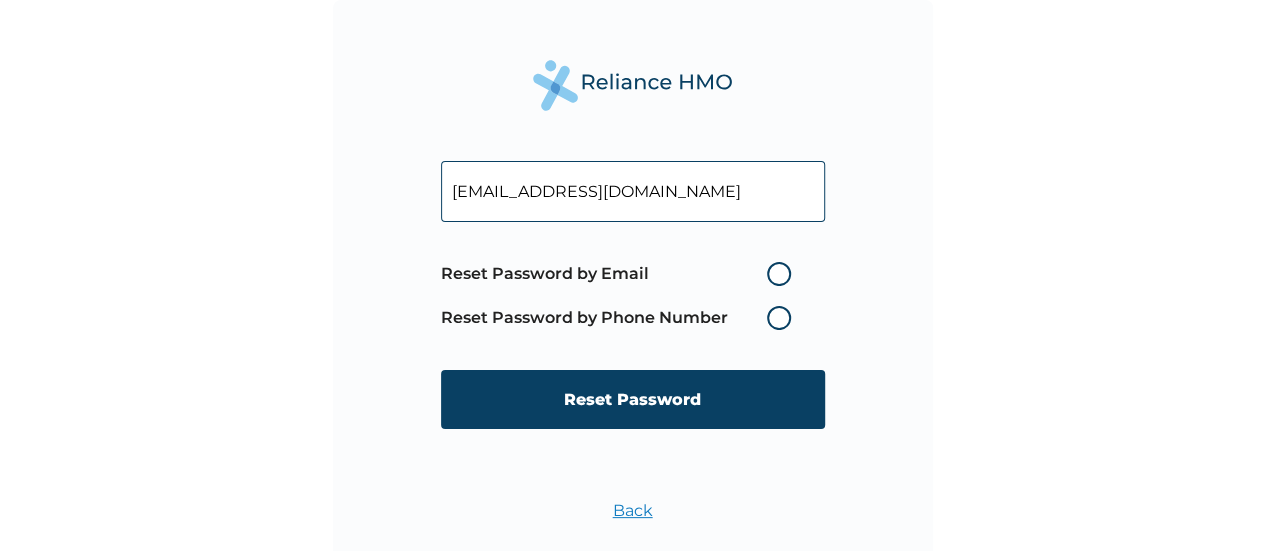 type on "thebestade8@gmail.com" 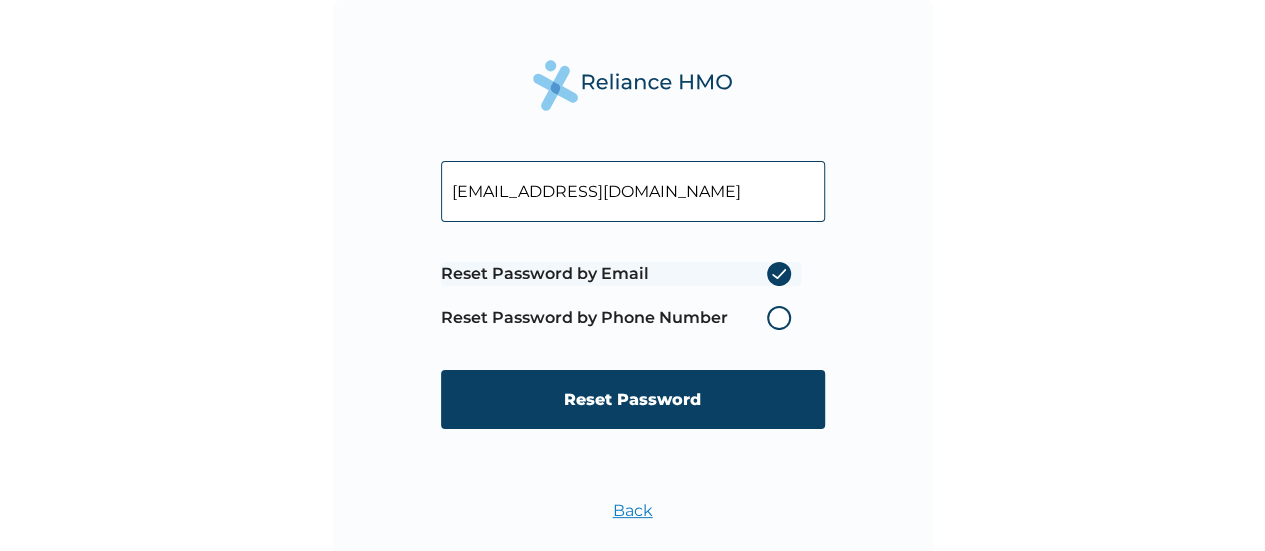 radio on "true" 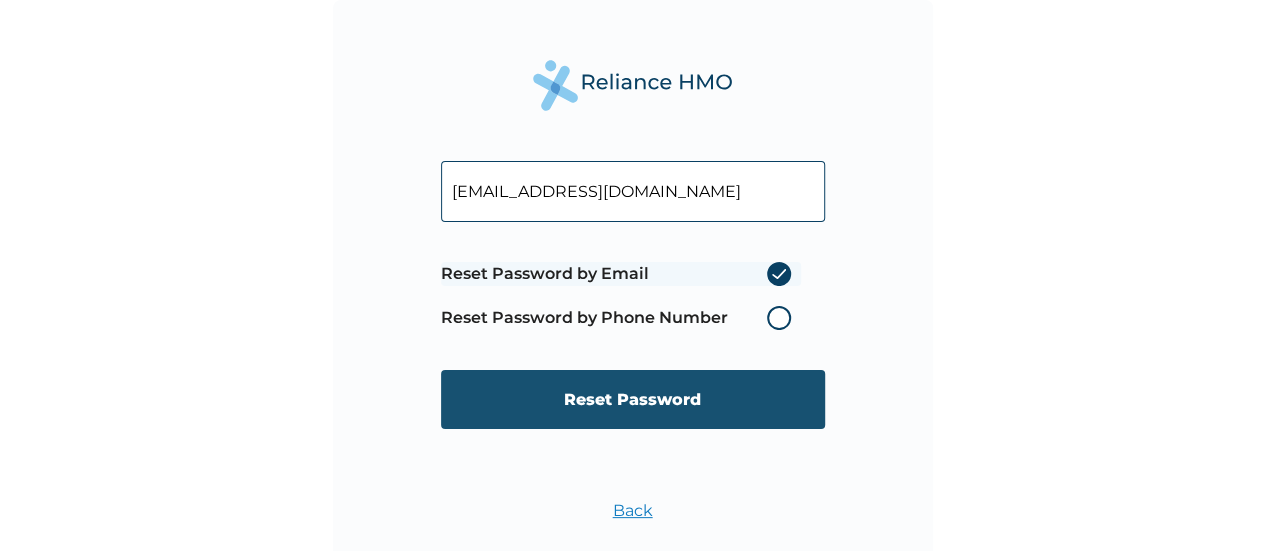click on "Reset Password" at bounding box center (633, 399) 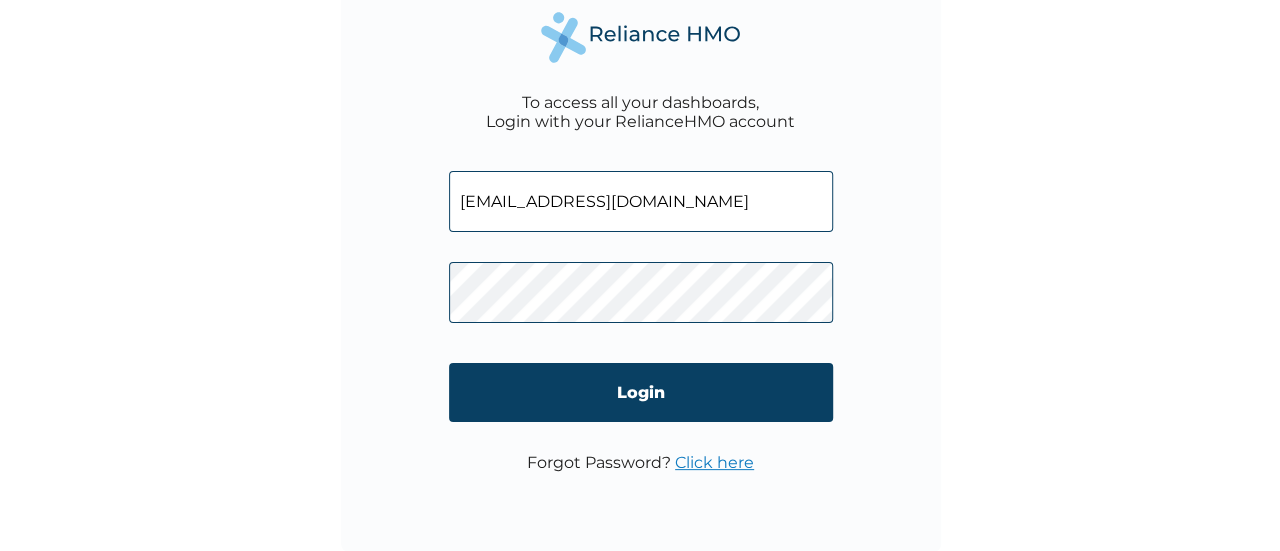 scroll, scrollTop: 0, scrollLeft: 0, axis: both 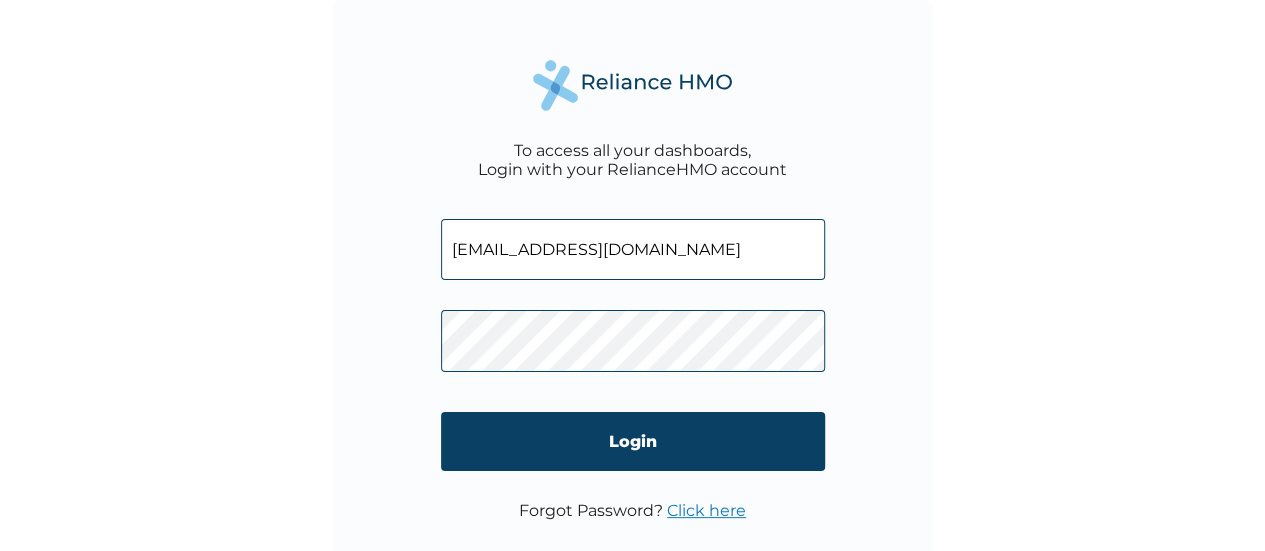 drag, startPoint x: 617, startPoint y: 248, endPoint x: 267, endPoint y: 254, distance: 350.05142 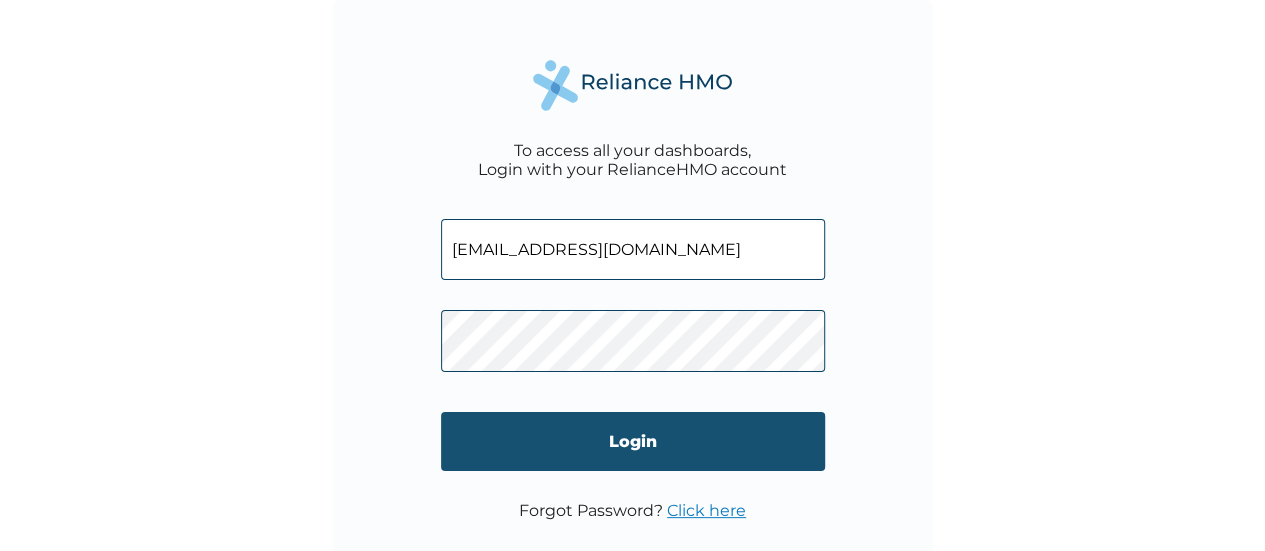 click on "Login" at bounding box center (633, 441) 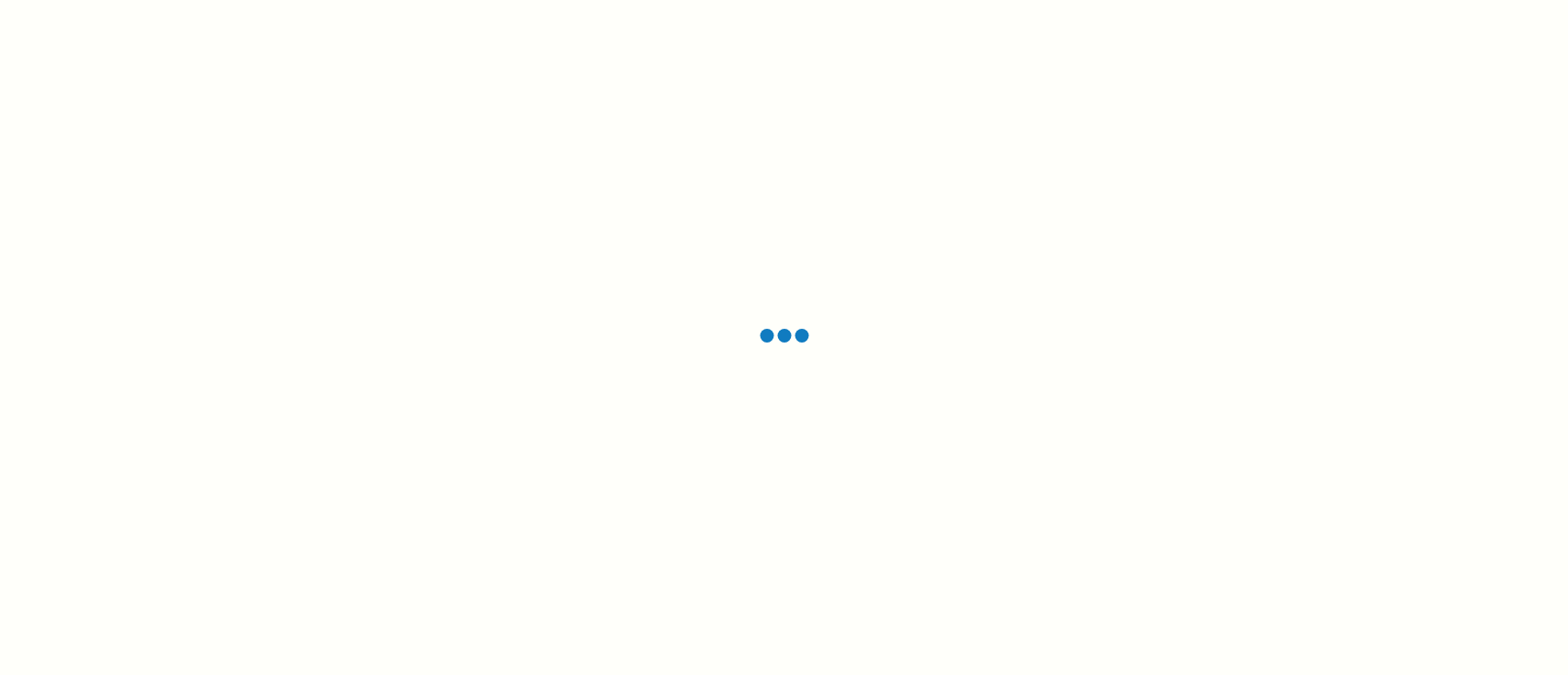 scroll, scrollTop: 0, scrollLeft: 0, axis: both 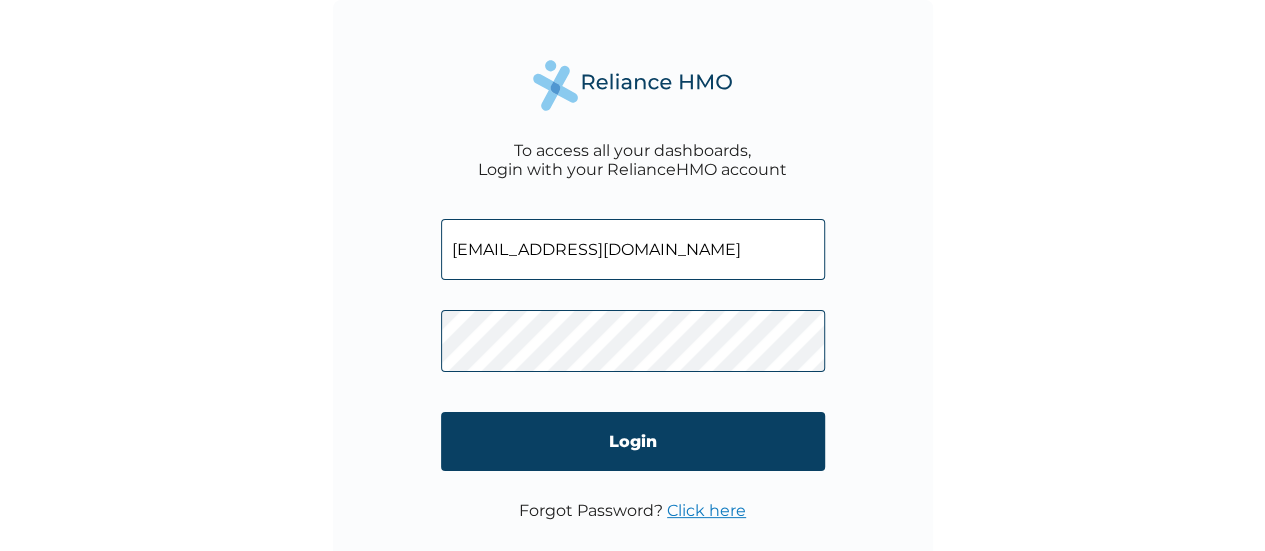 drag, startPoint x: 618, startPoint y: 261, endPoint x: 486, endPoint y: 244, distance: 133.0902 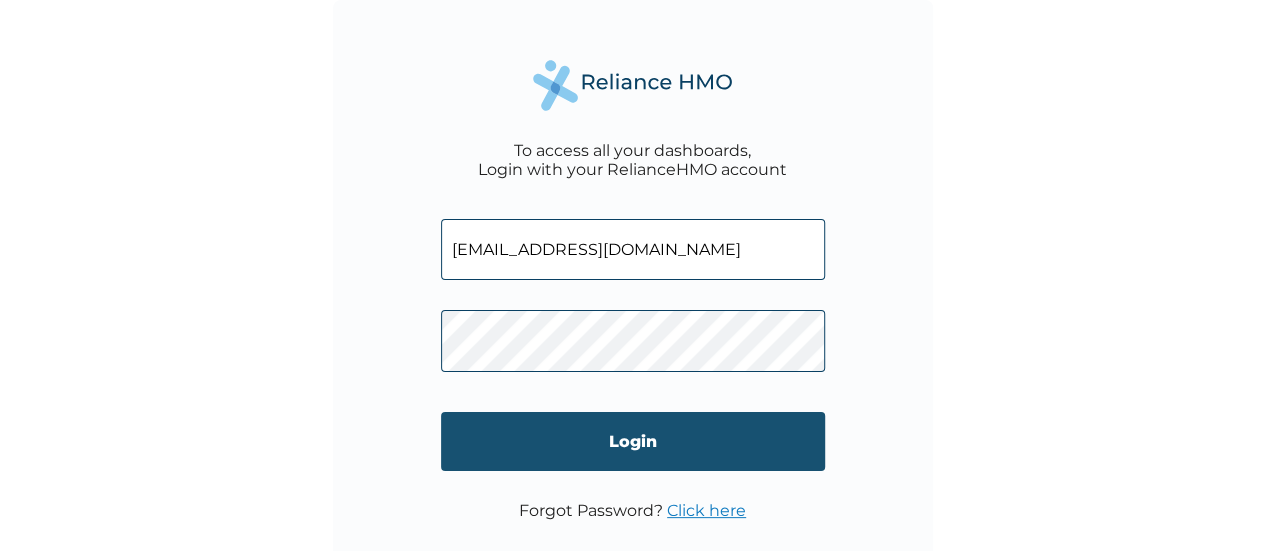 click on "Login" at bounding box center (633, 441) 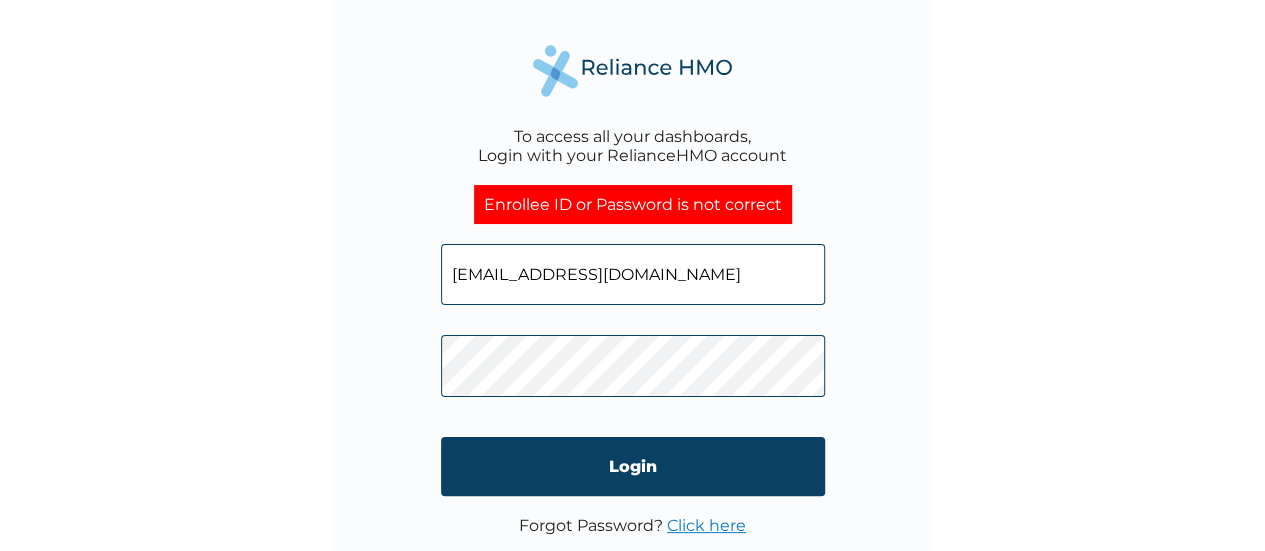 click on "Click here" at bounding box center (706, 525) 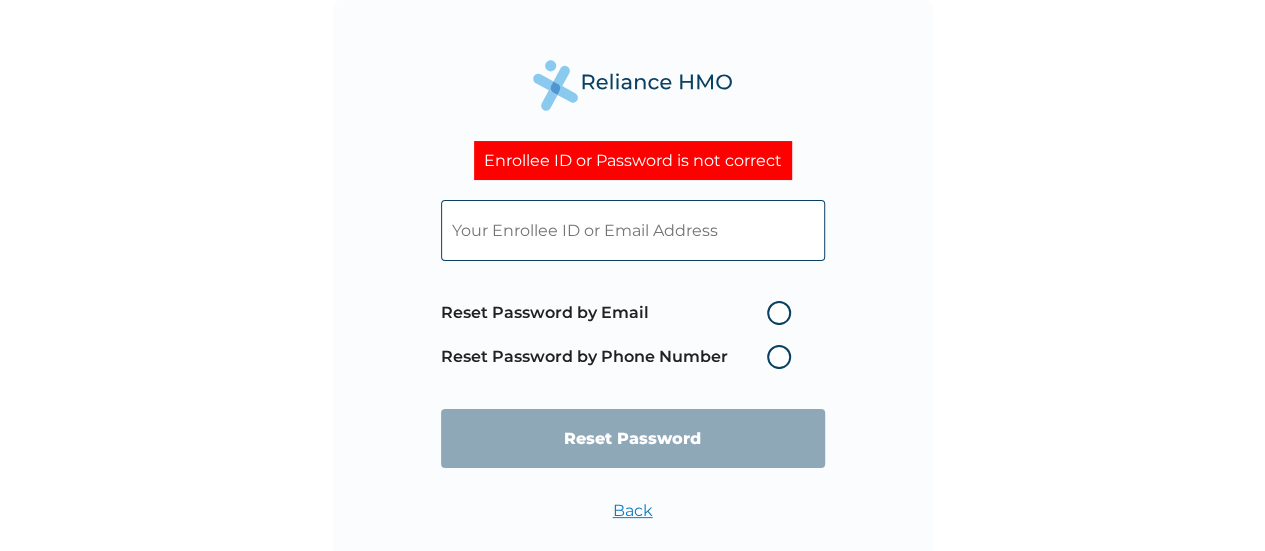 click on "Reset Password by Email" at bounding box center (621, 313) 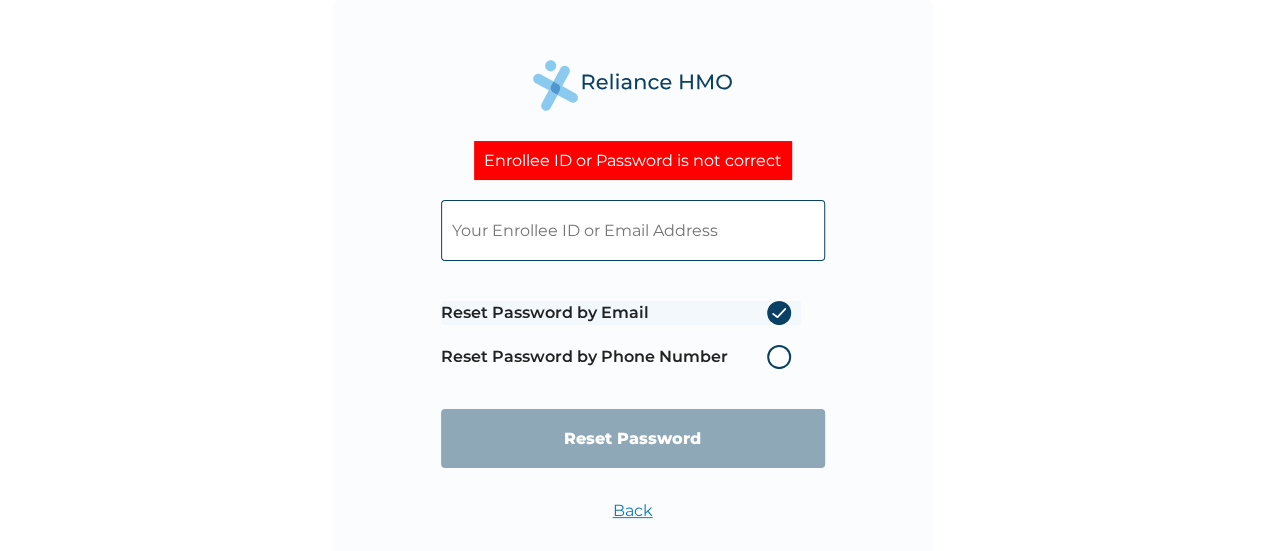 radio on "true" 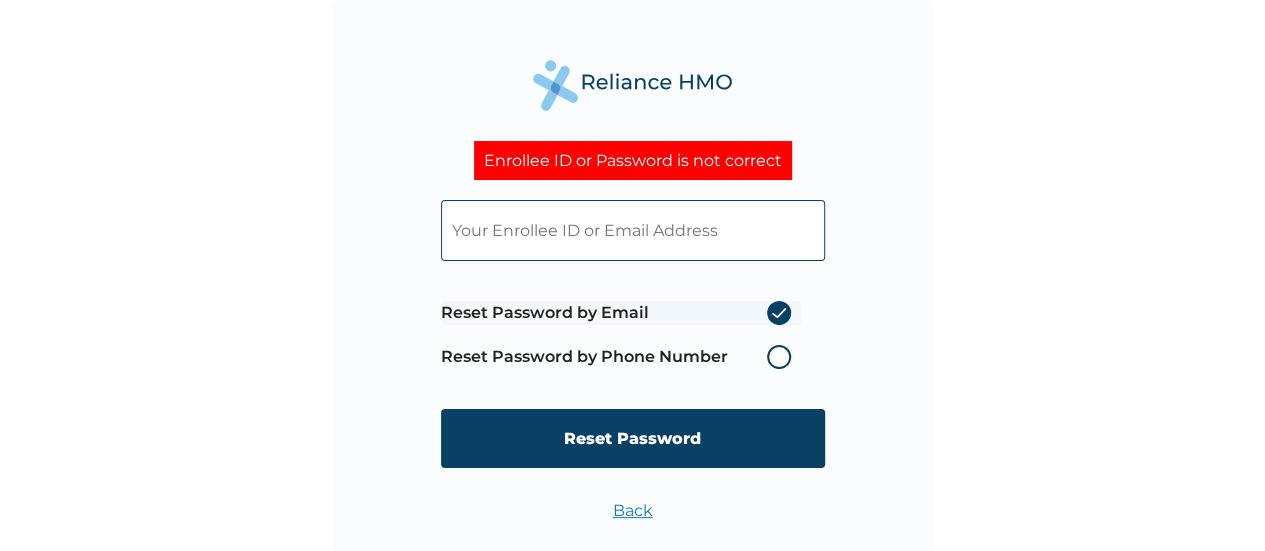 click at bounding box center [633, 230] 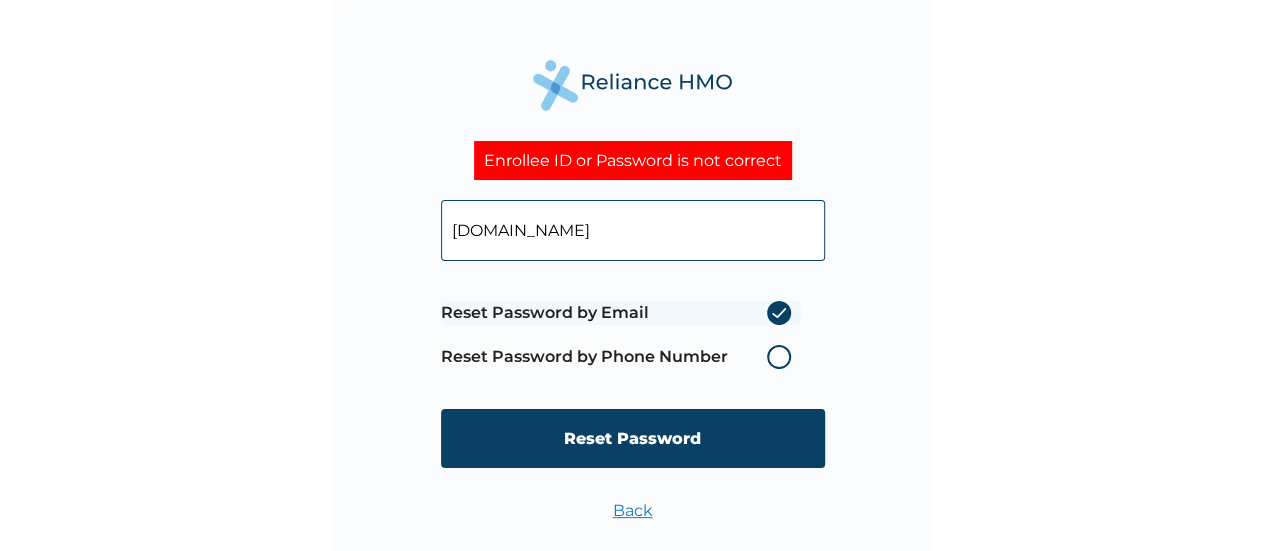 click on "credibleremotejobs.com" at bounding box center (633, 230) 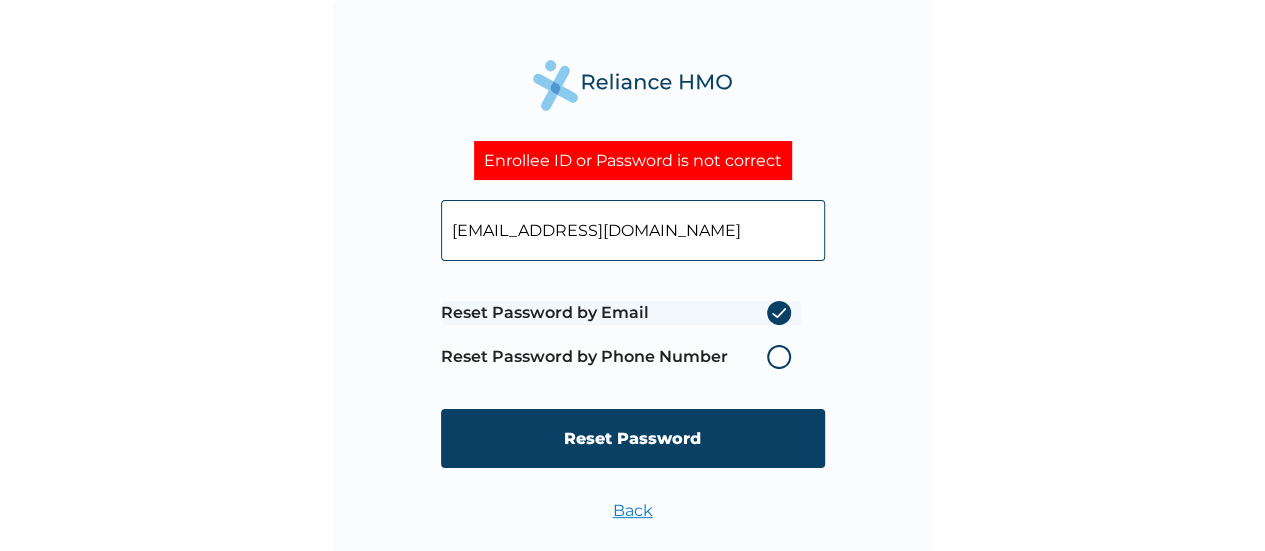 type on "credibleremotejobs@gmail.com" 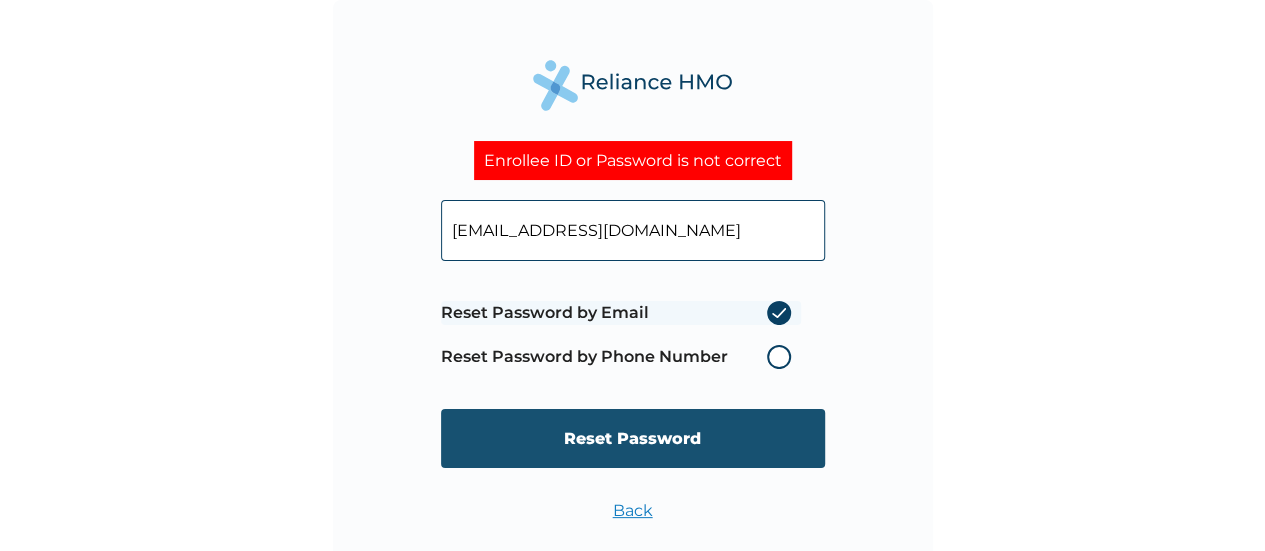 click on "Reset Password" at bounding box center (633, 438) 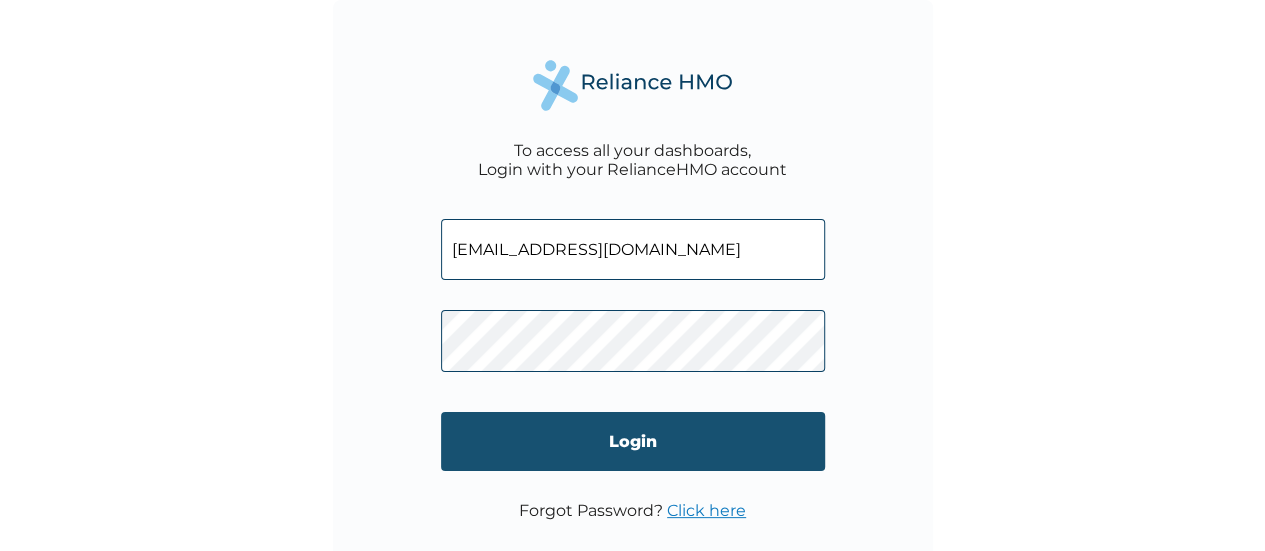 click on "Login" at bounding box center [633, 441] 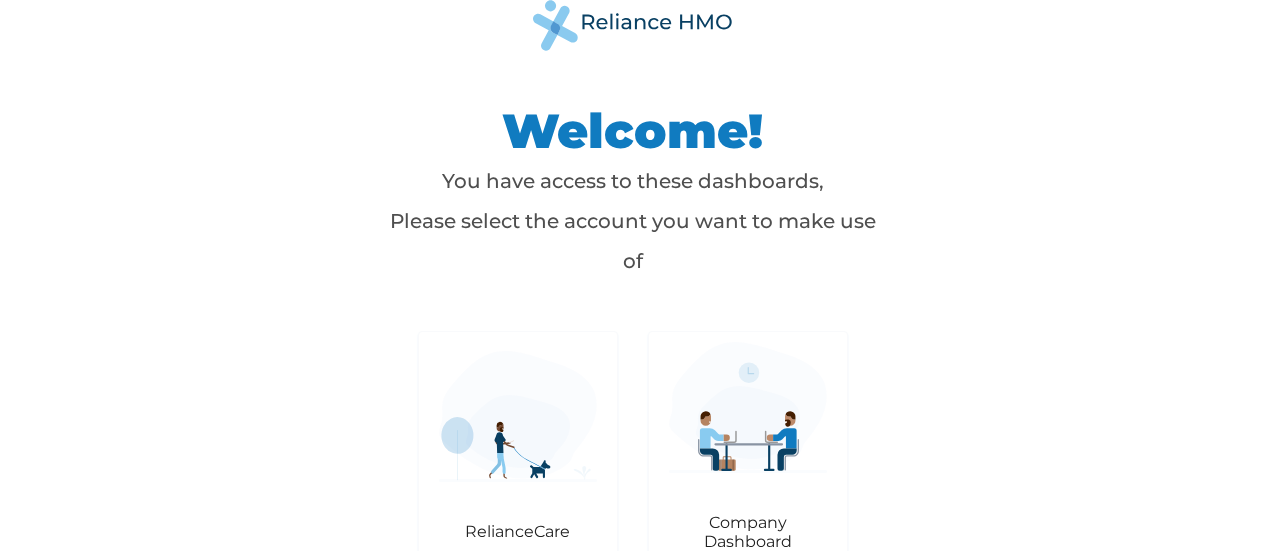 scroll, scrollTop: 0, scrollLeft: 0, axis: both 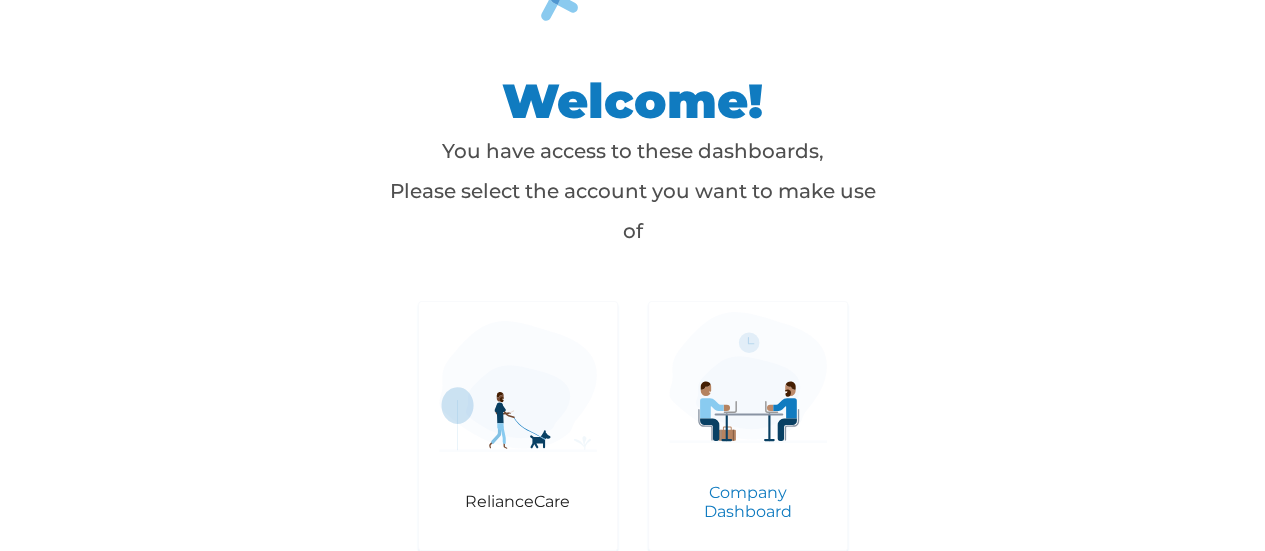 click on "Company Dashboard" at bounding box center (748, 426) 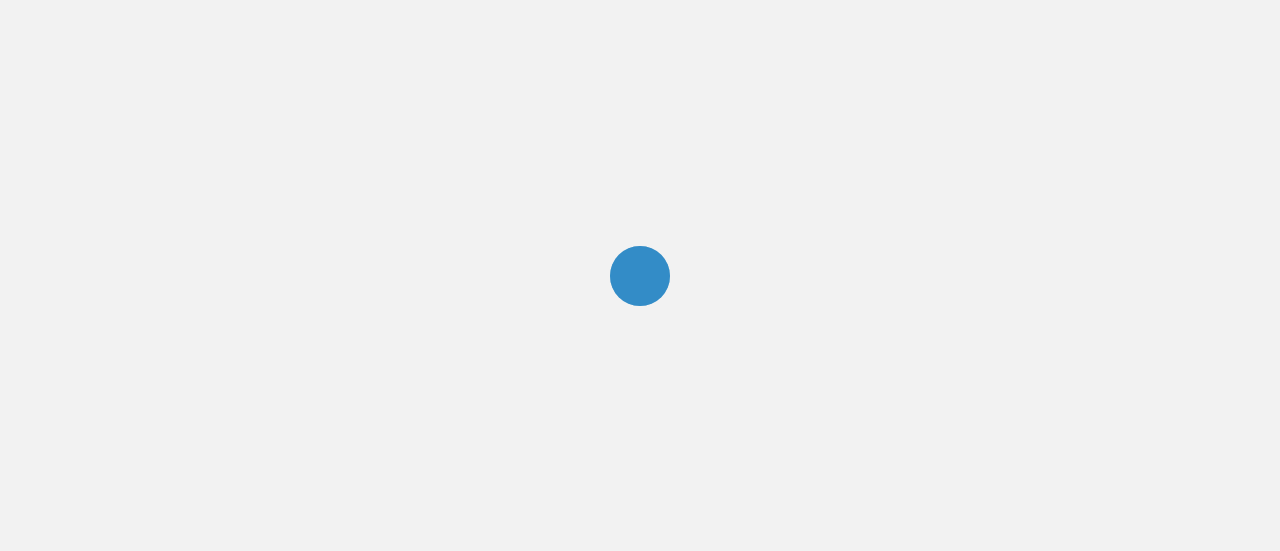 scroll, scrollTop: 0, scrollLeft: 0, axis: both 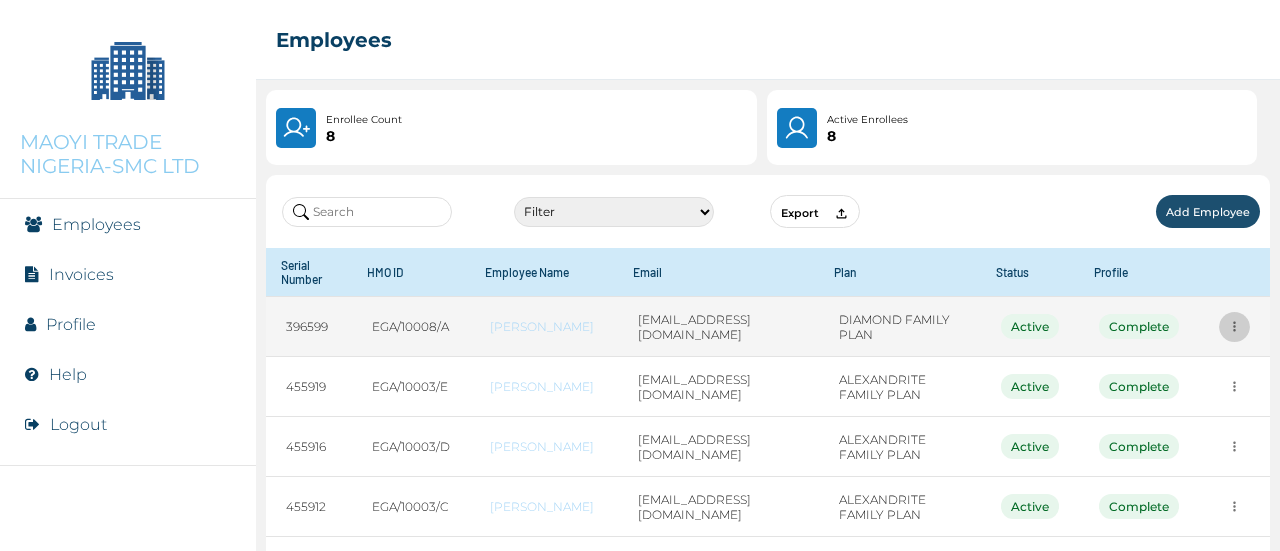 click at bounding box center (1234, 326) 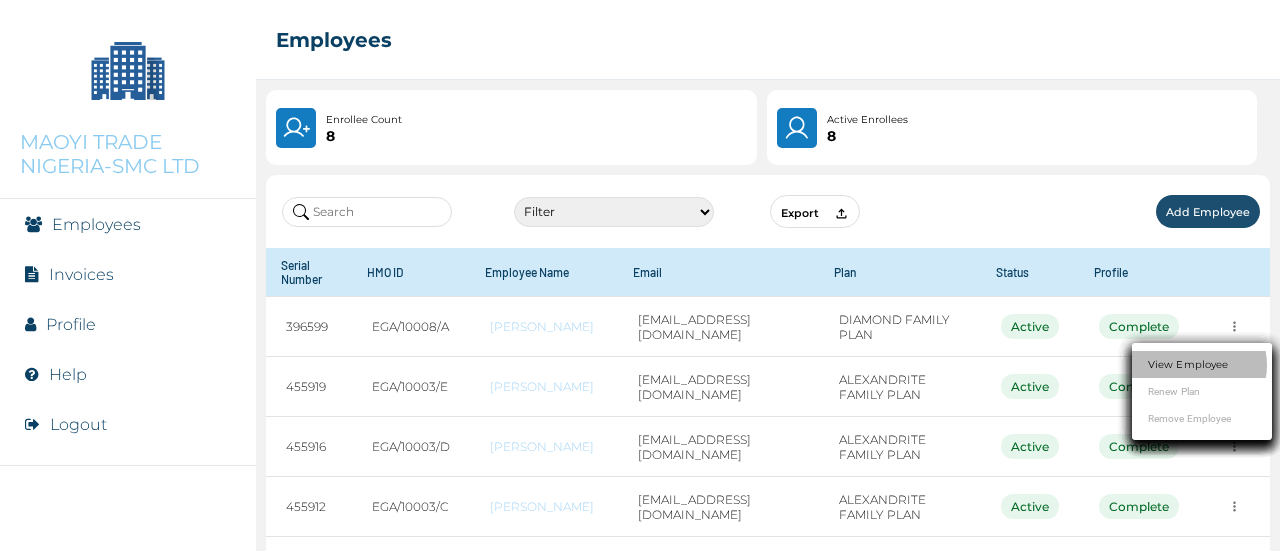 click on "View Employee" at bounding box center (1188, 364) 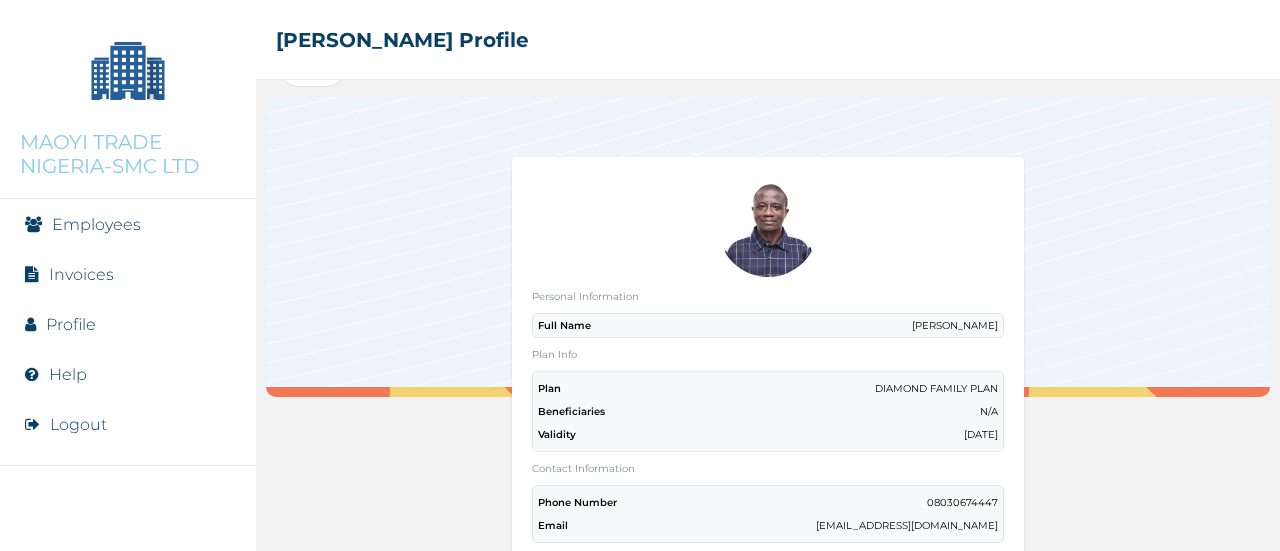 scroll, scrollTop: 46, scrollLeft: 0, axis: vertical 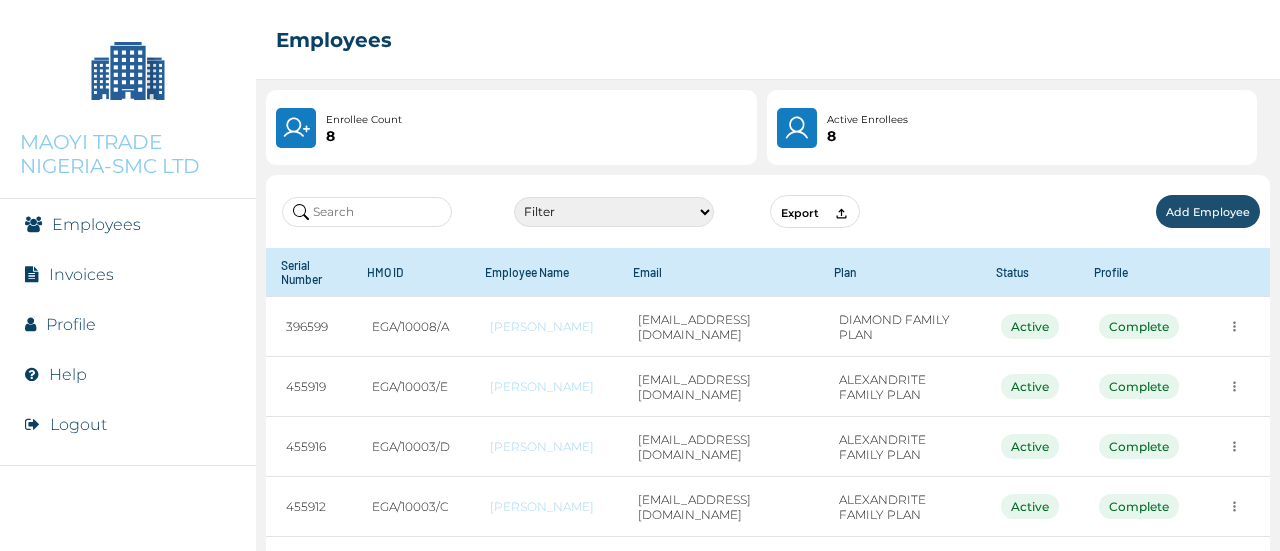click on "Add Employee" at bounding box center [1208, 211] 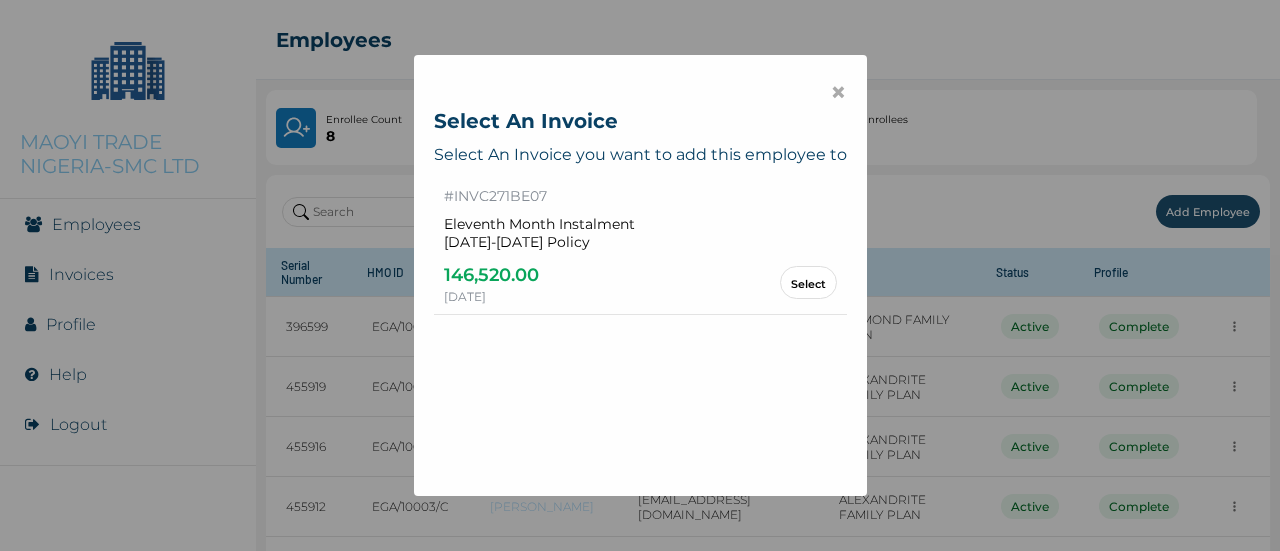 click on "Select" at bounding box center [808, 282] 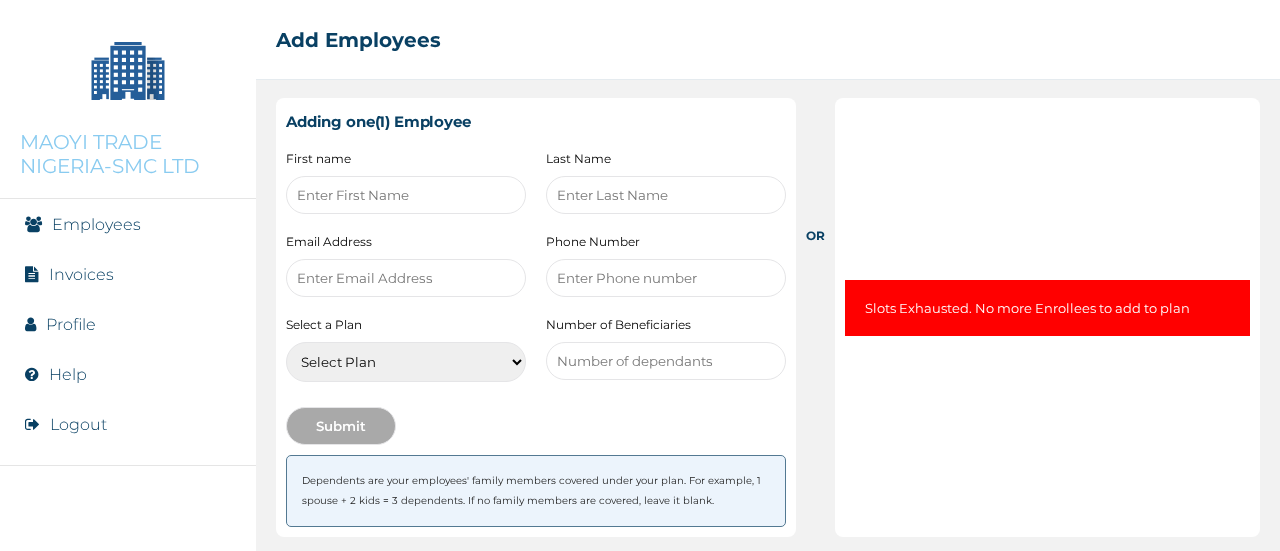 scroll, scrollTop: 0, scrollLeft: 0, axis: both 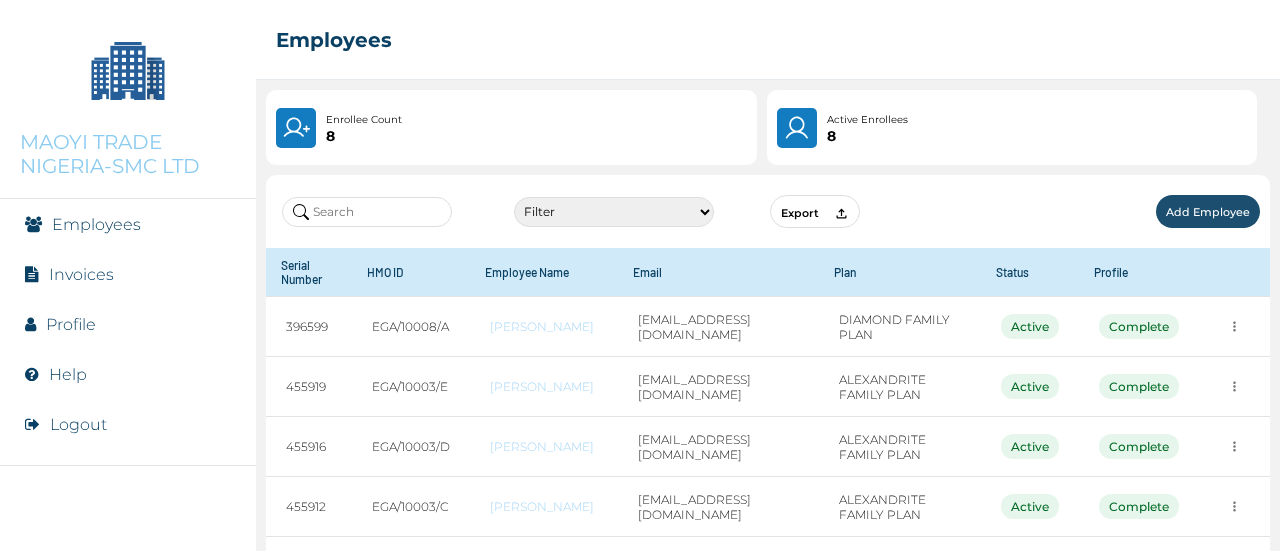 click on "Invoices" at bounding box center [81, 274] 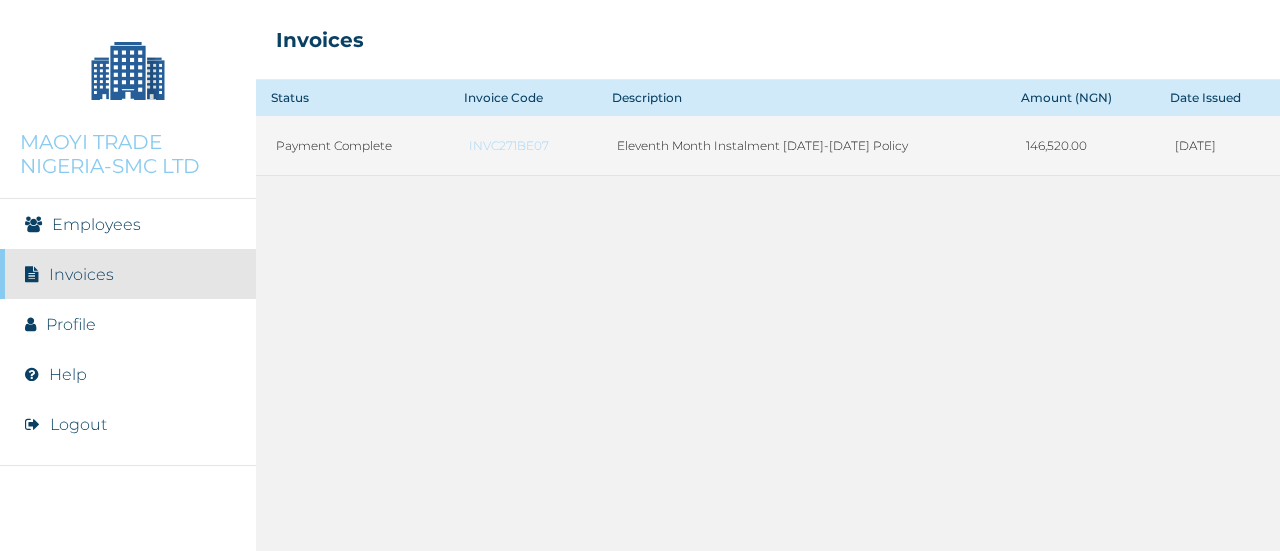 click on "INVC271BE07" at bounding box center (523, 145) 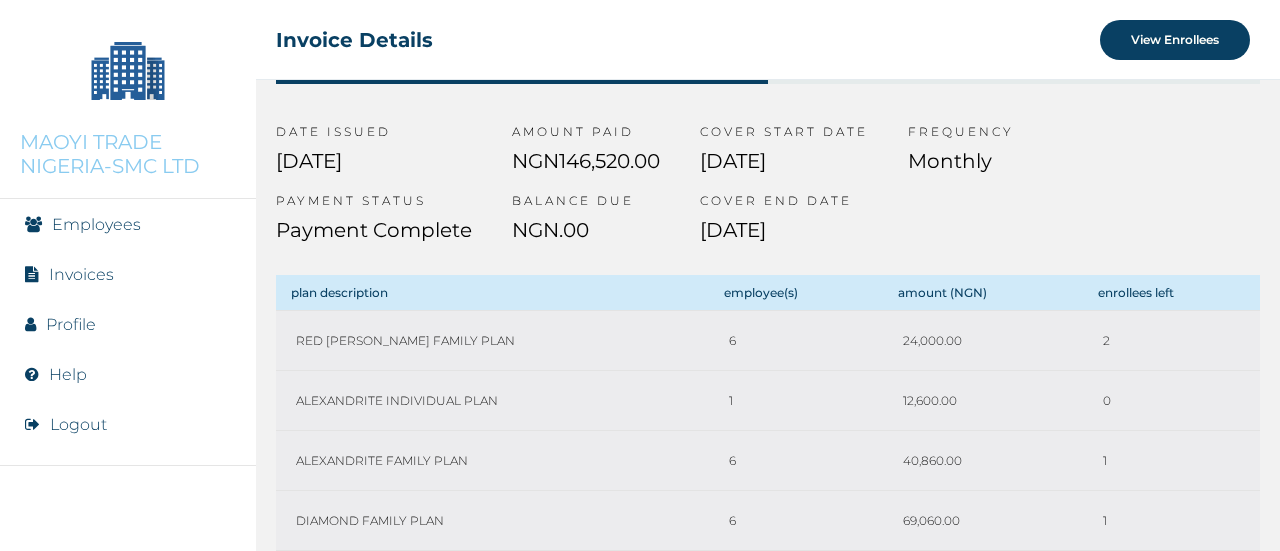 scroll, scrollTop: 0, scrollLeft: 0, axis: both 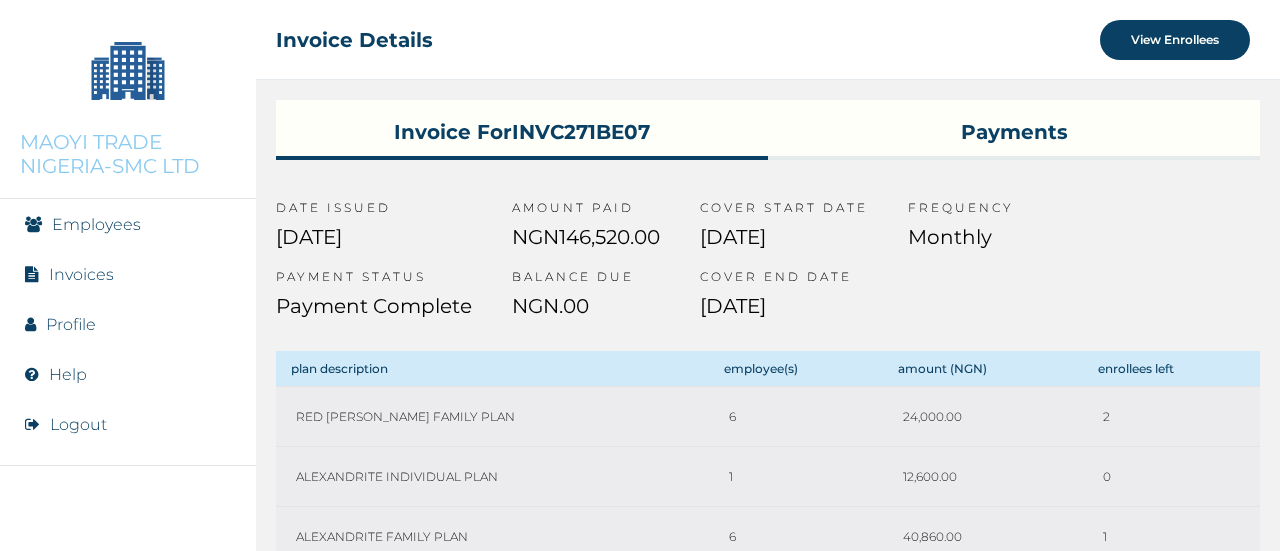 click on "Payments" at bounding box center (1014, 128) 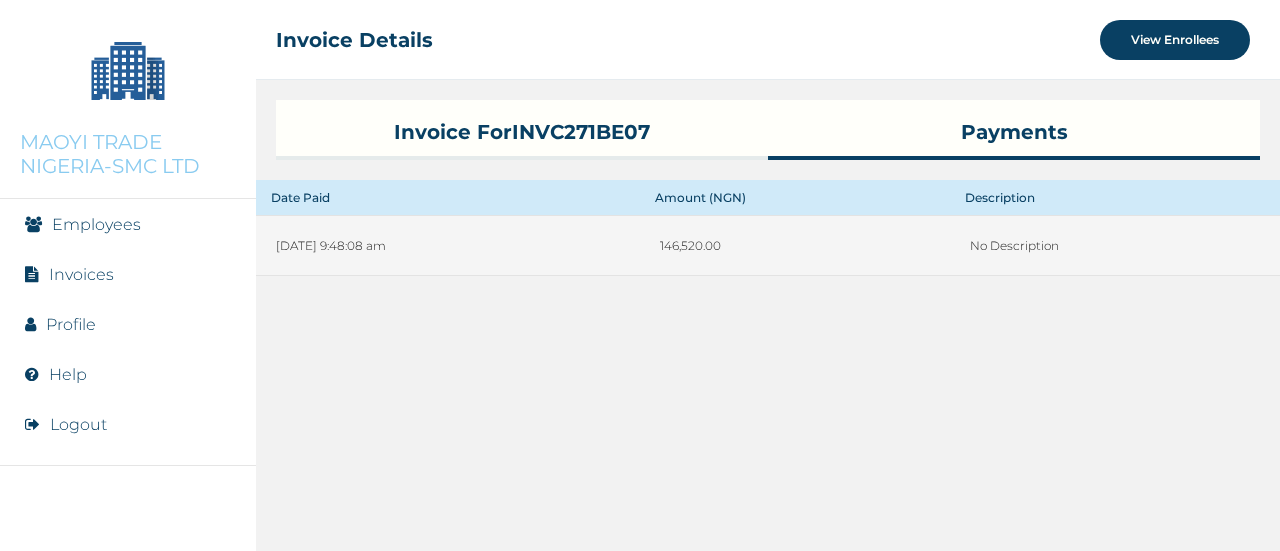 click on "146,520.00" at bounding box center (795, 246) 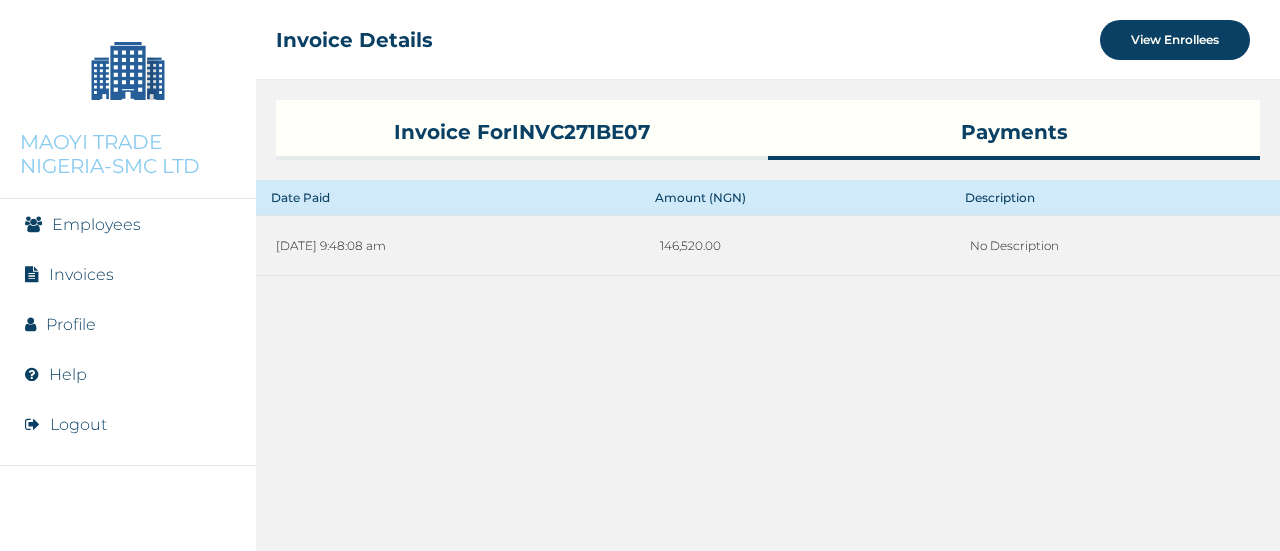 click on "Invoice for  INVC271BE07" at bounding box center (522, 128) 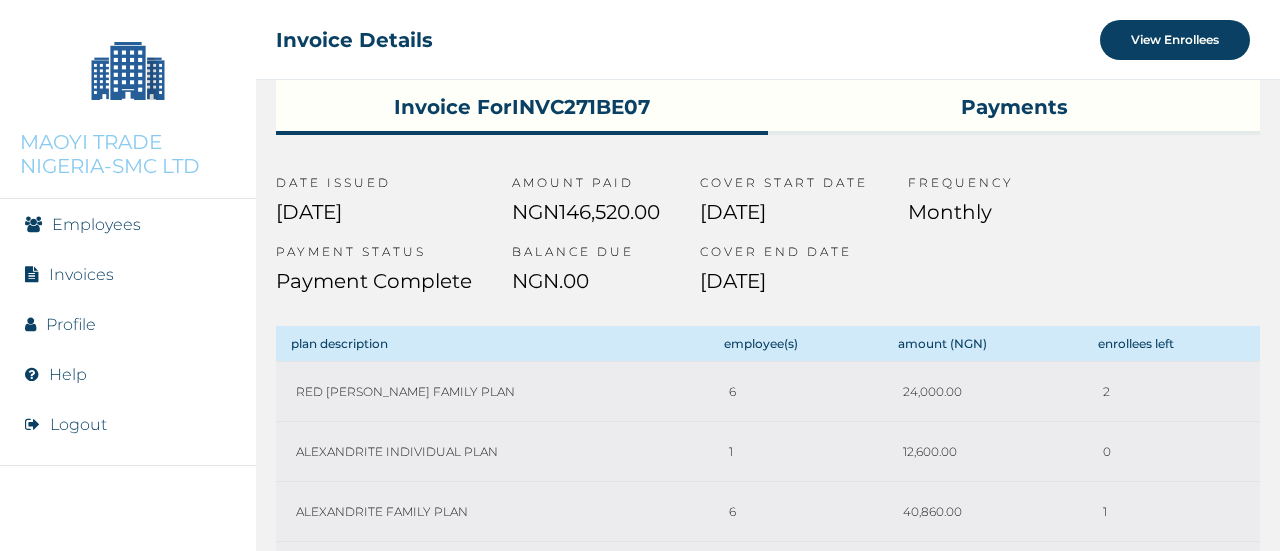 scroll, scrollTop: 91, scrollLeft: 0, axis: vertical 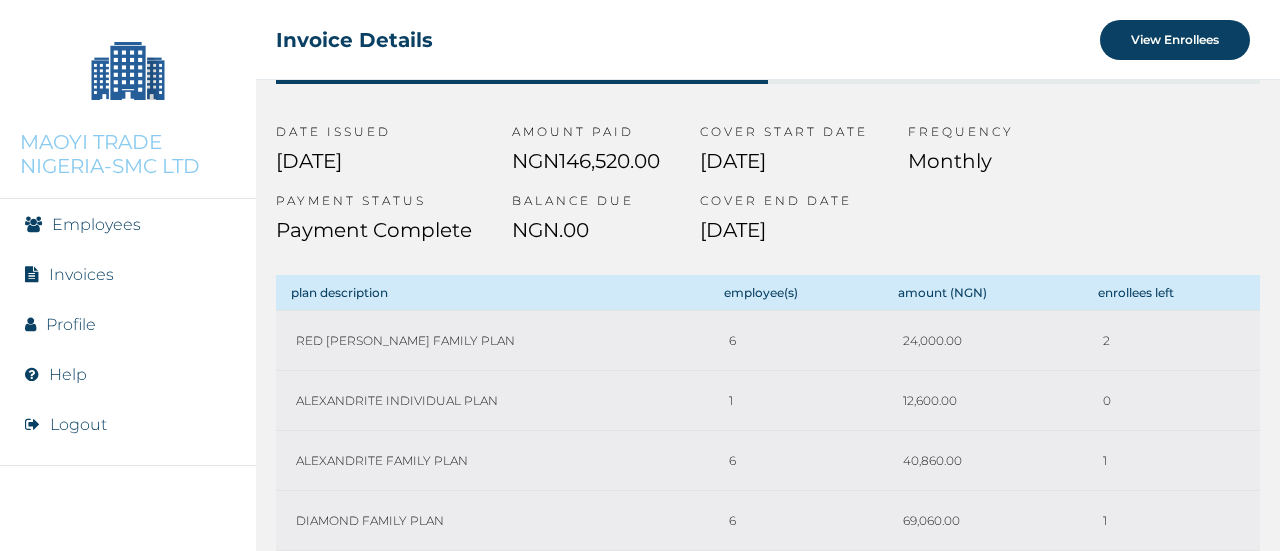 click on "Profile" at bounding box center (71, 324) 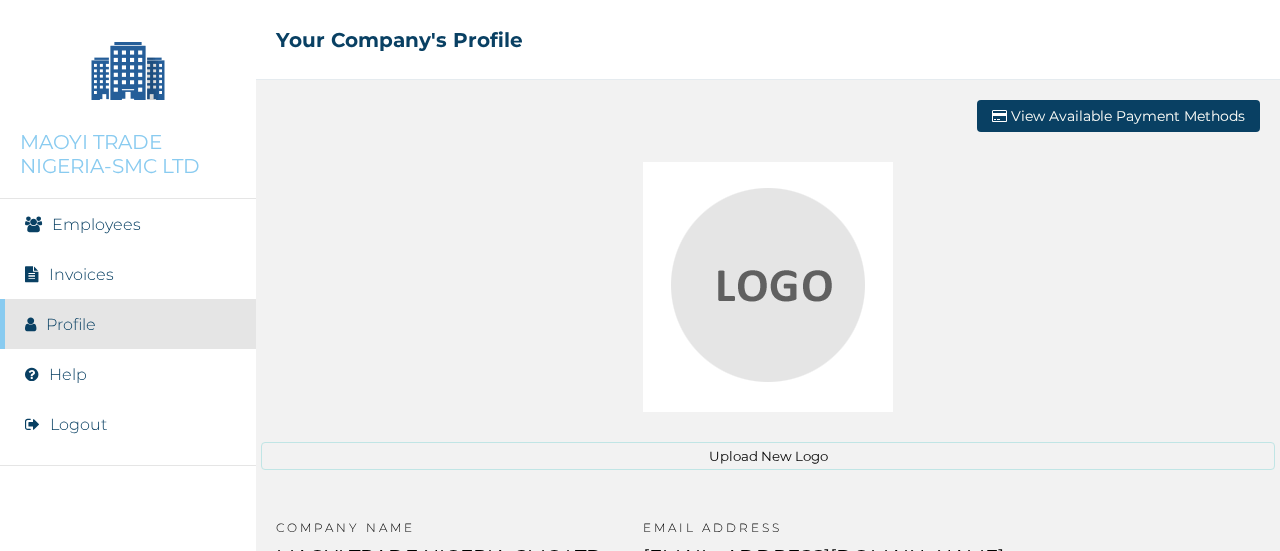 scroll, scrollTop: 188, scrollLeft: 0, axis: vertical 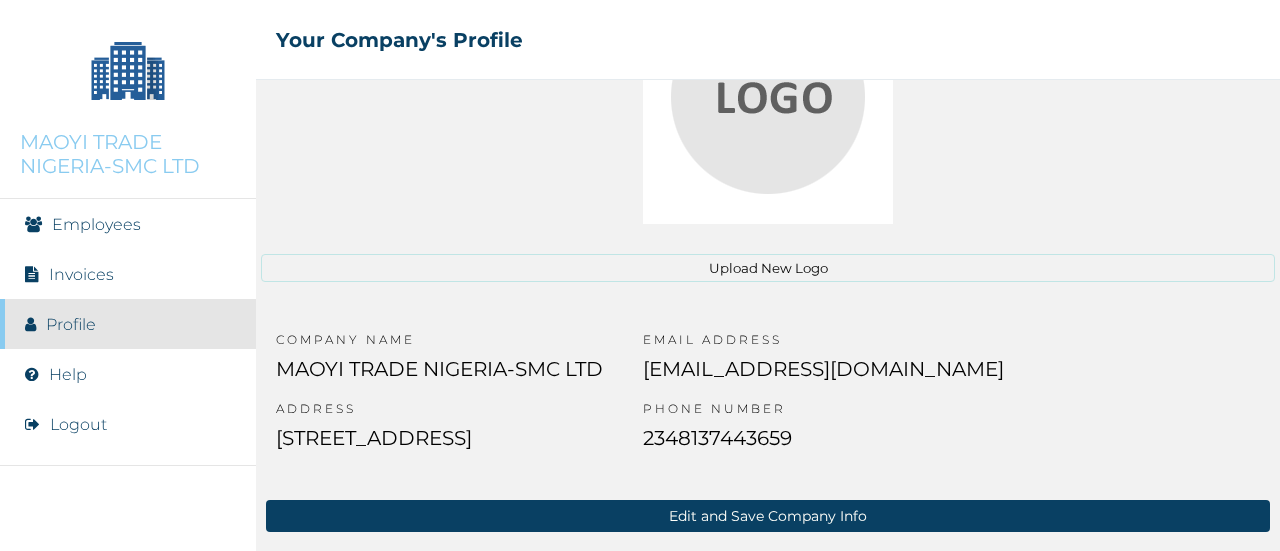 click on "Help" at bounding box center [68, 374] 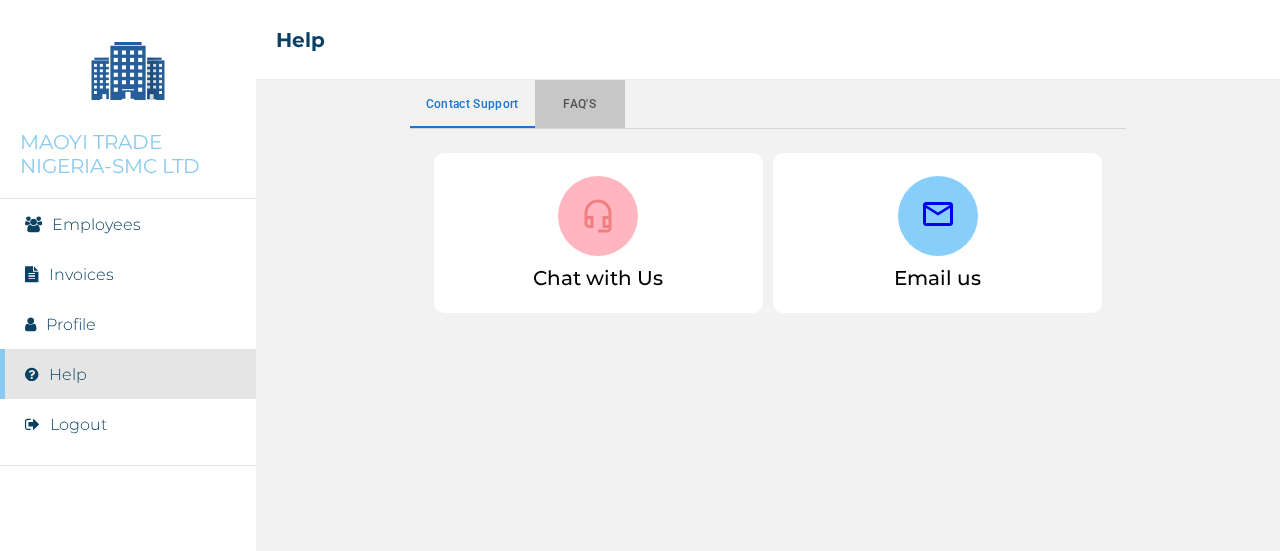 click on "Faq's" at bounding box center [580, 104] 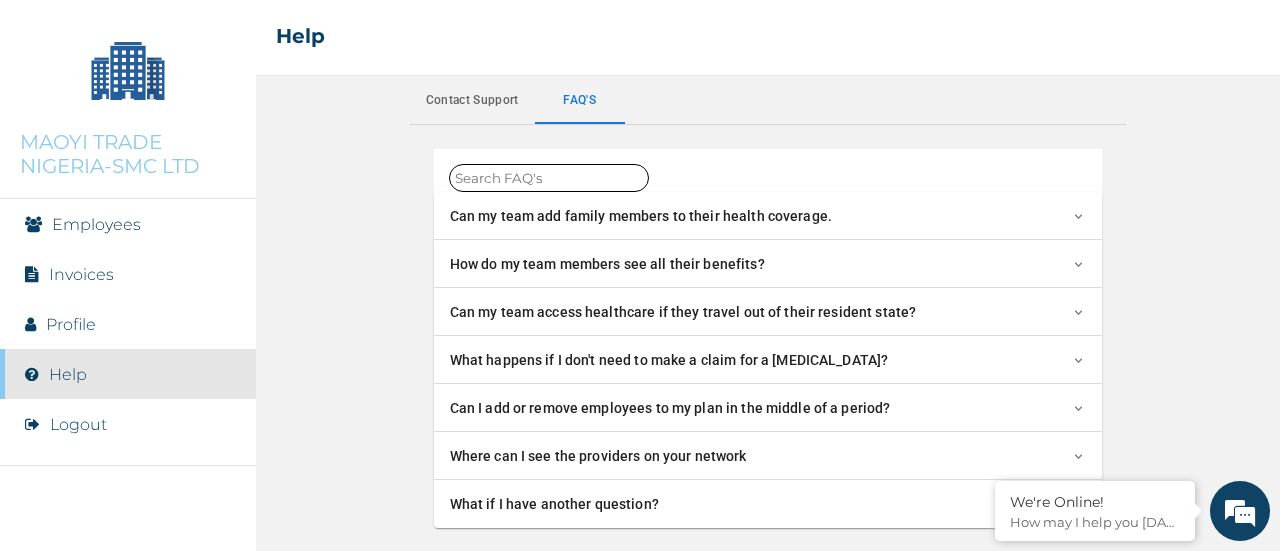 scroll, scrollTop: 0, scrollLeft: 0, axis: both 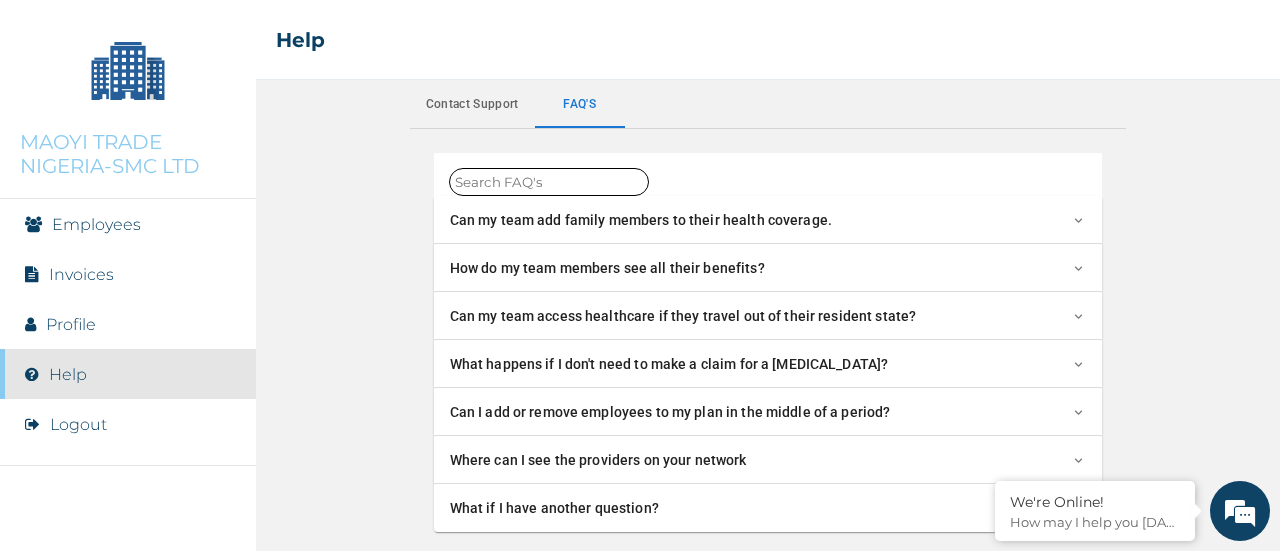 click on "Profile" at bounding box center [128, 324] 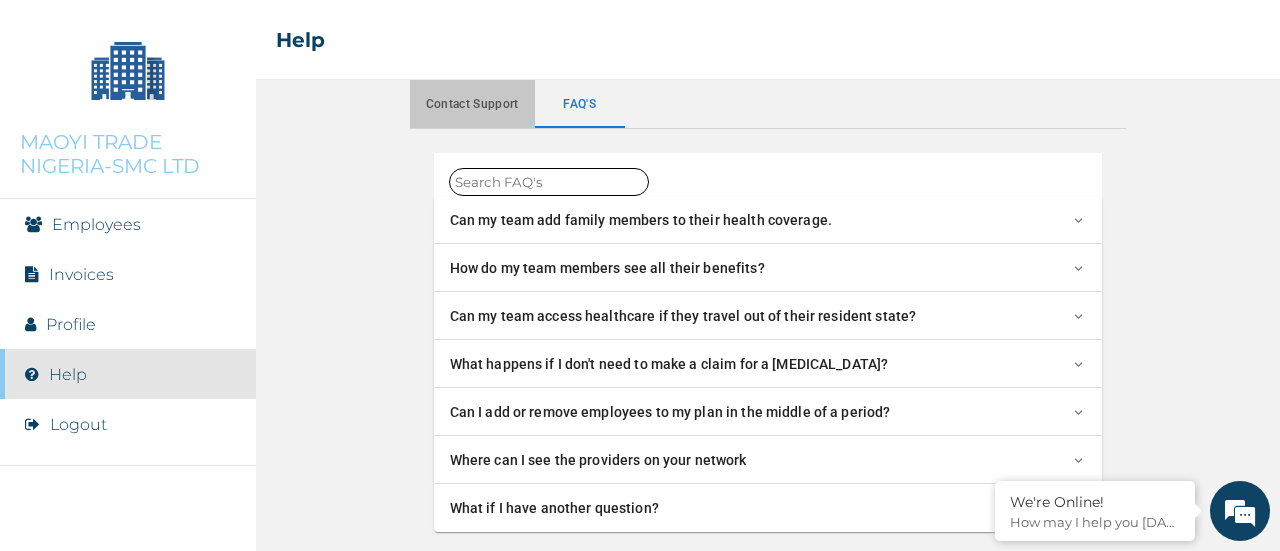 click on "Contact support" at bounding box center (472, 104) 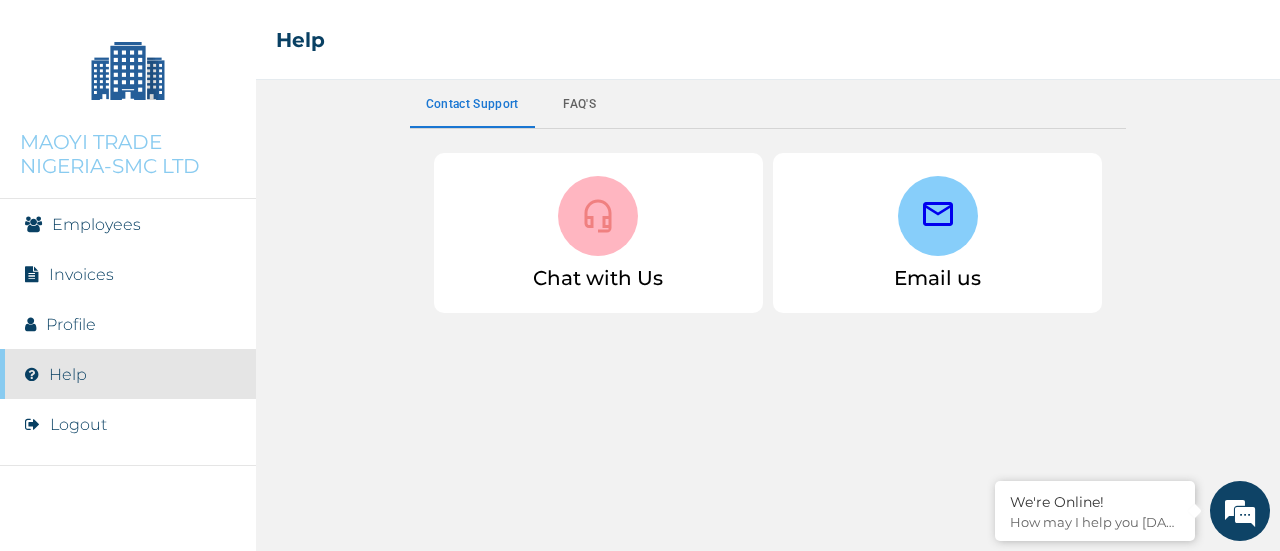 scroll, scrollTop: 0, scrollLeft: 0, axis: both 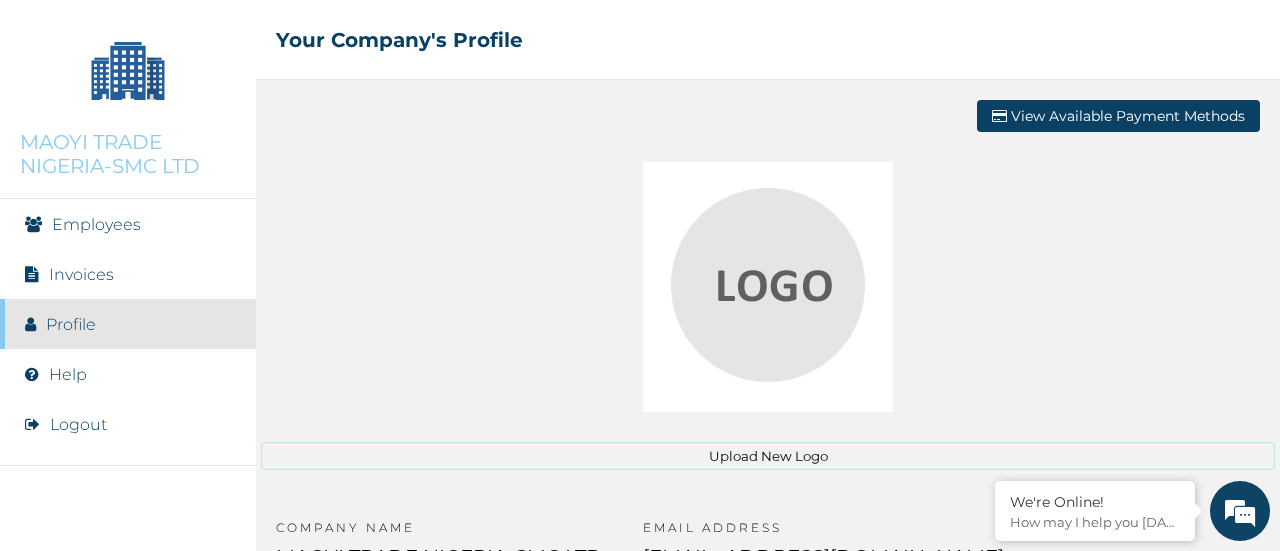 click on "View Available Payment Methods" at bounding box center [1118, 116] 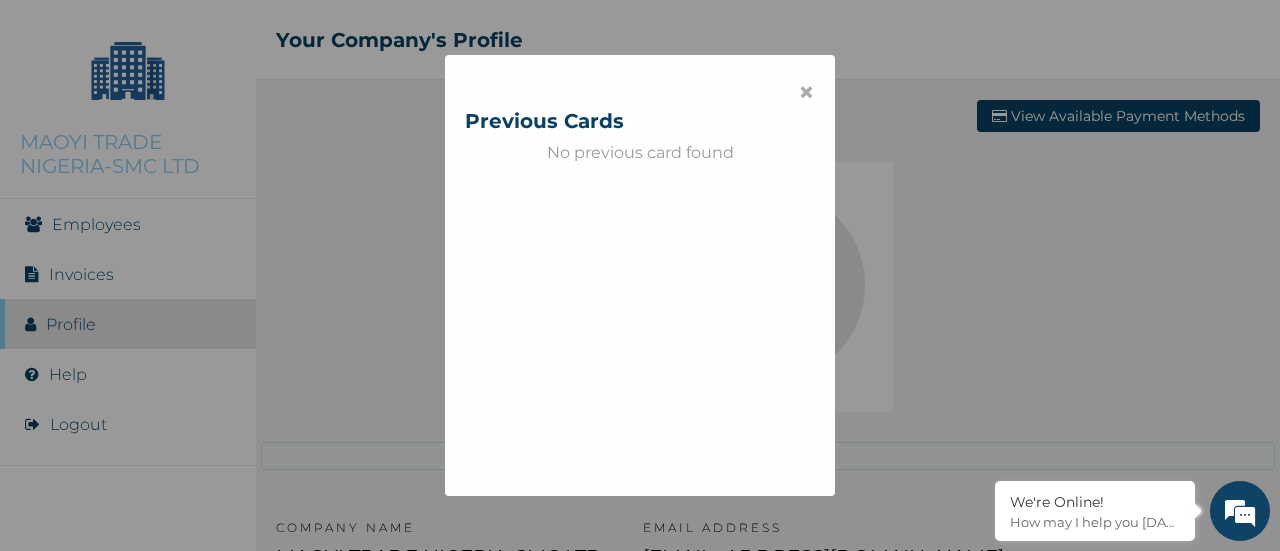 click on "×" at bounding box center [806, 92] 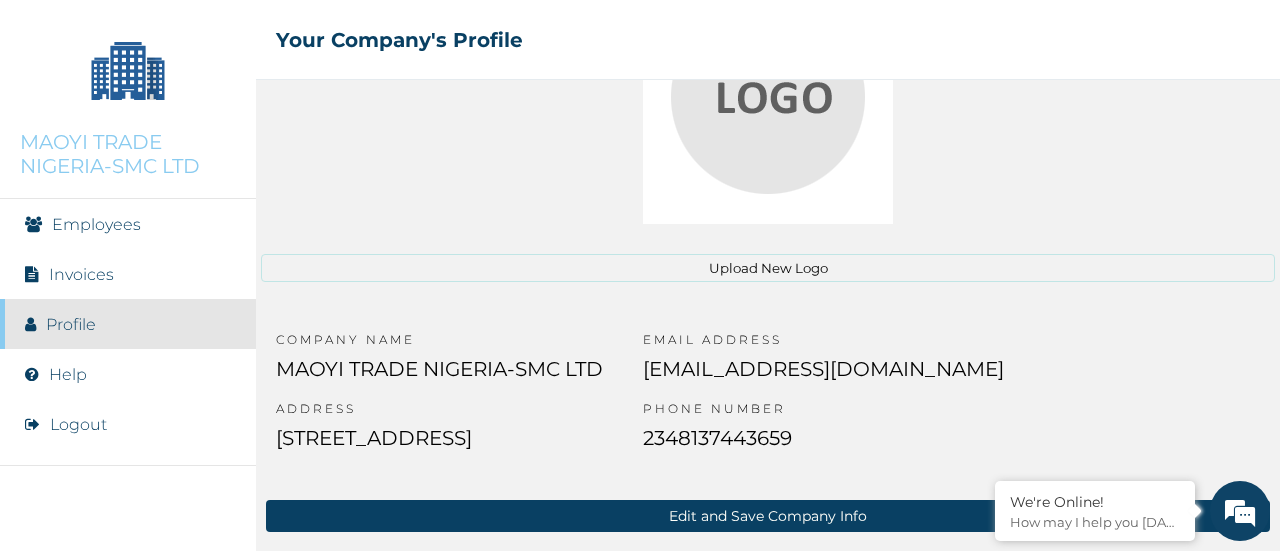 scroll, scrollTop: 0, scrollLeft: 0, axis: both 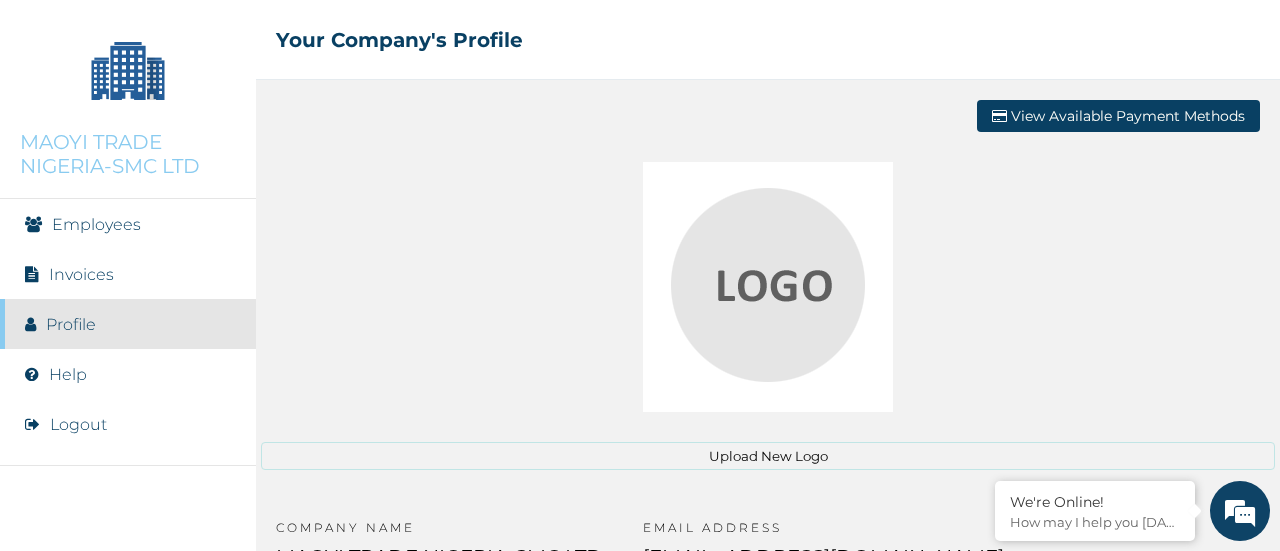 click on "Invoices" at bounding box center [81, 274] 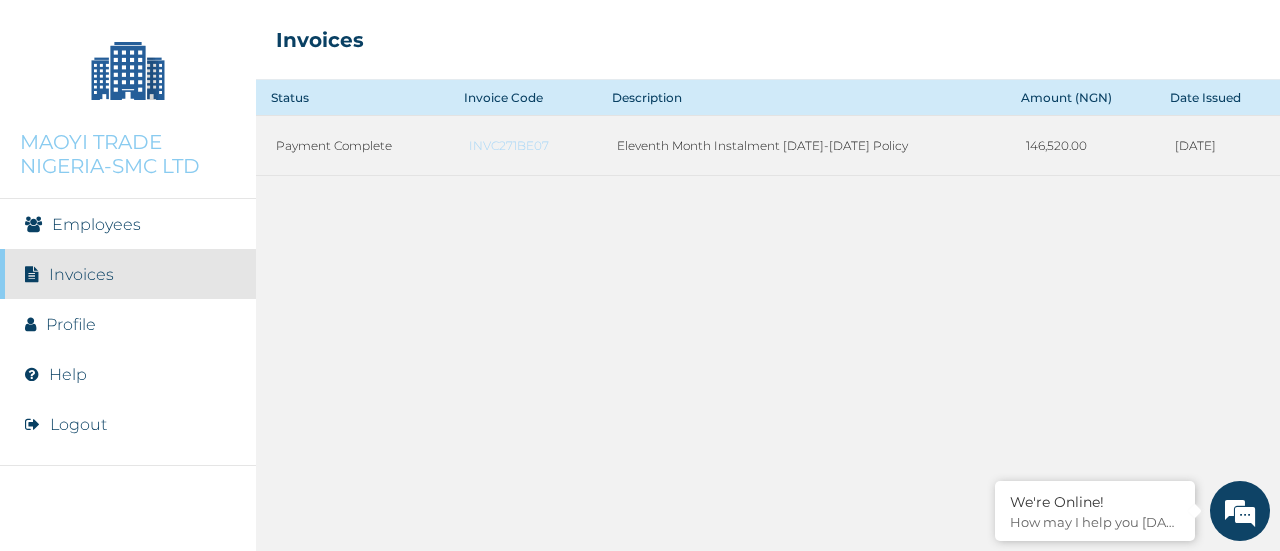 click on "Employees" at bounding box center (96, 224) 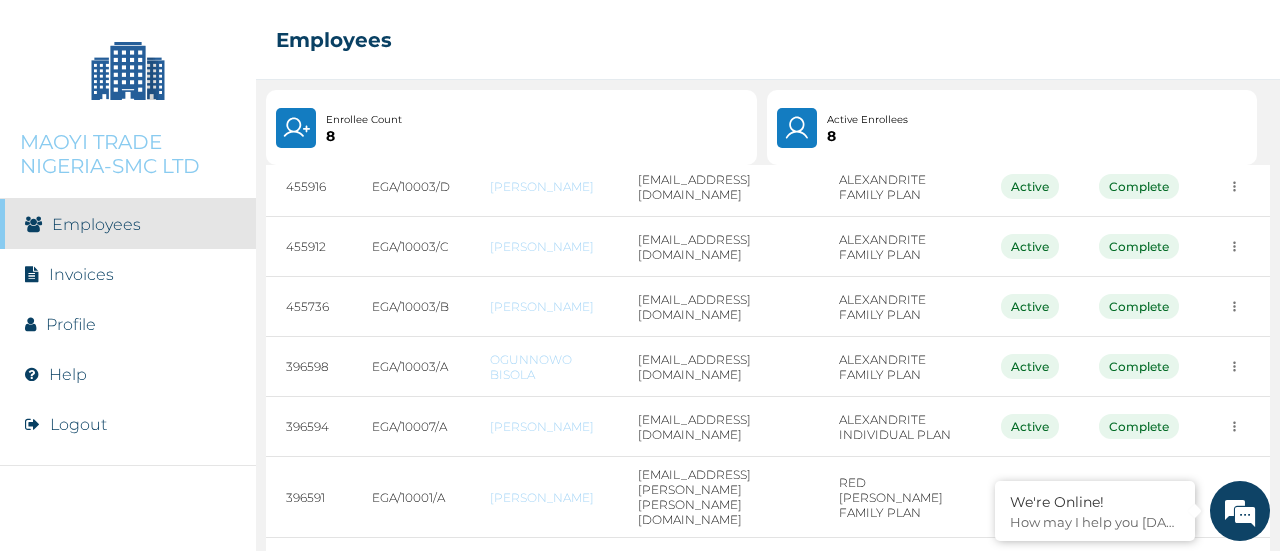 scroll, scrollTop: 319, scrollLeft: 0, axis: vertical 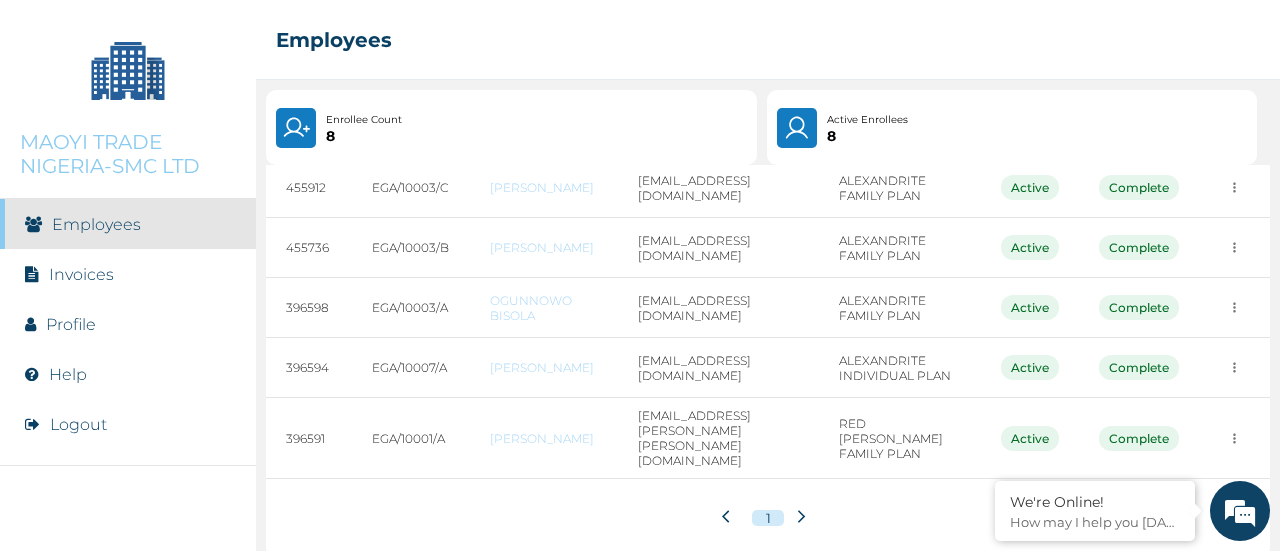 click at bounding box center (296, 128) 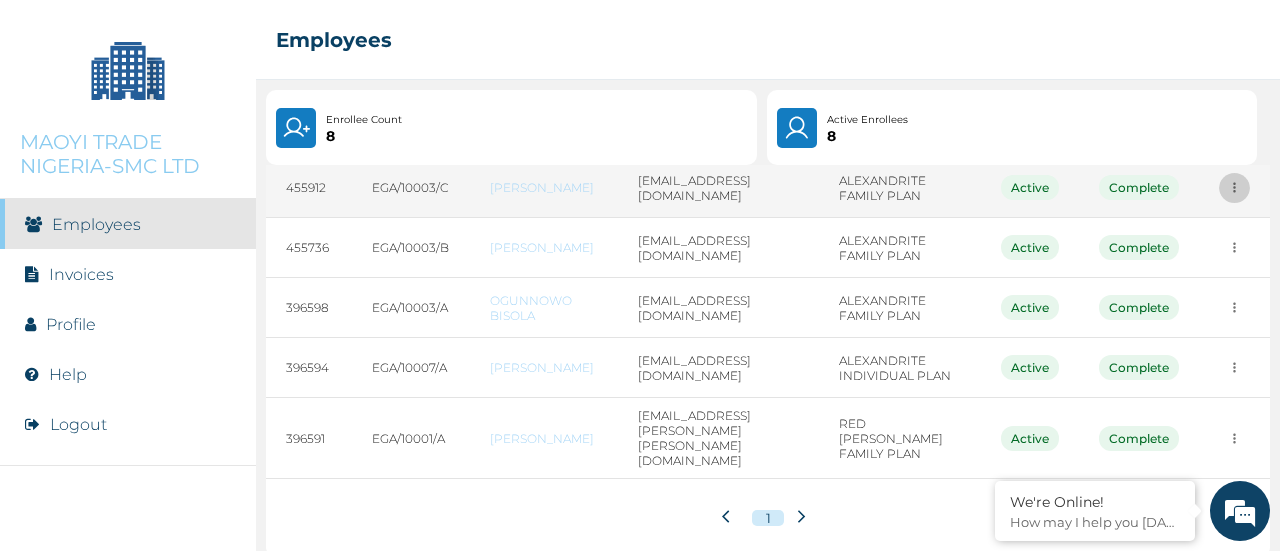 click 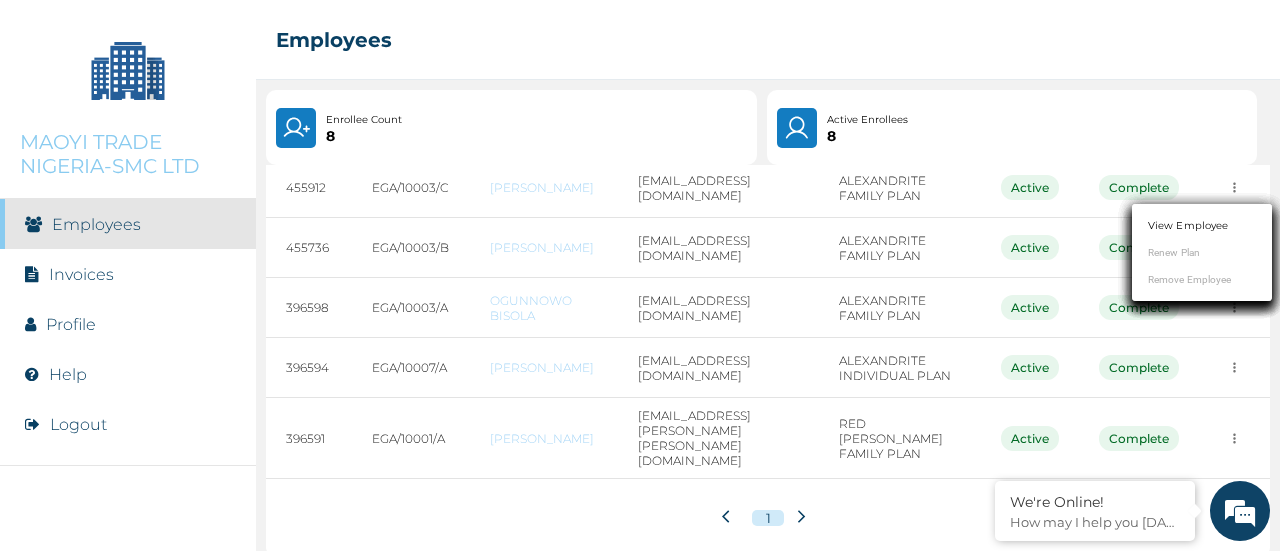 click at bounding box center [640, 275] 